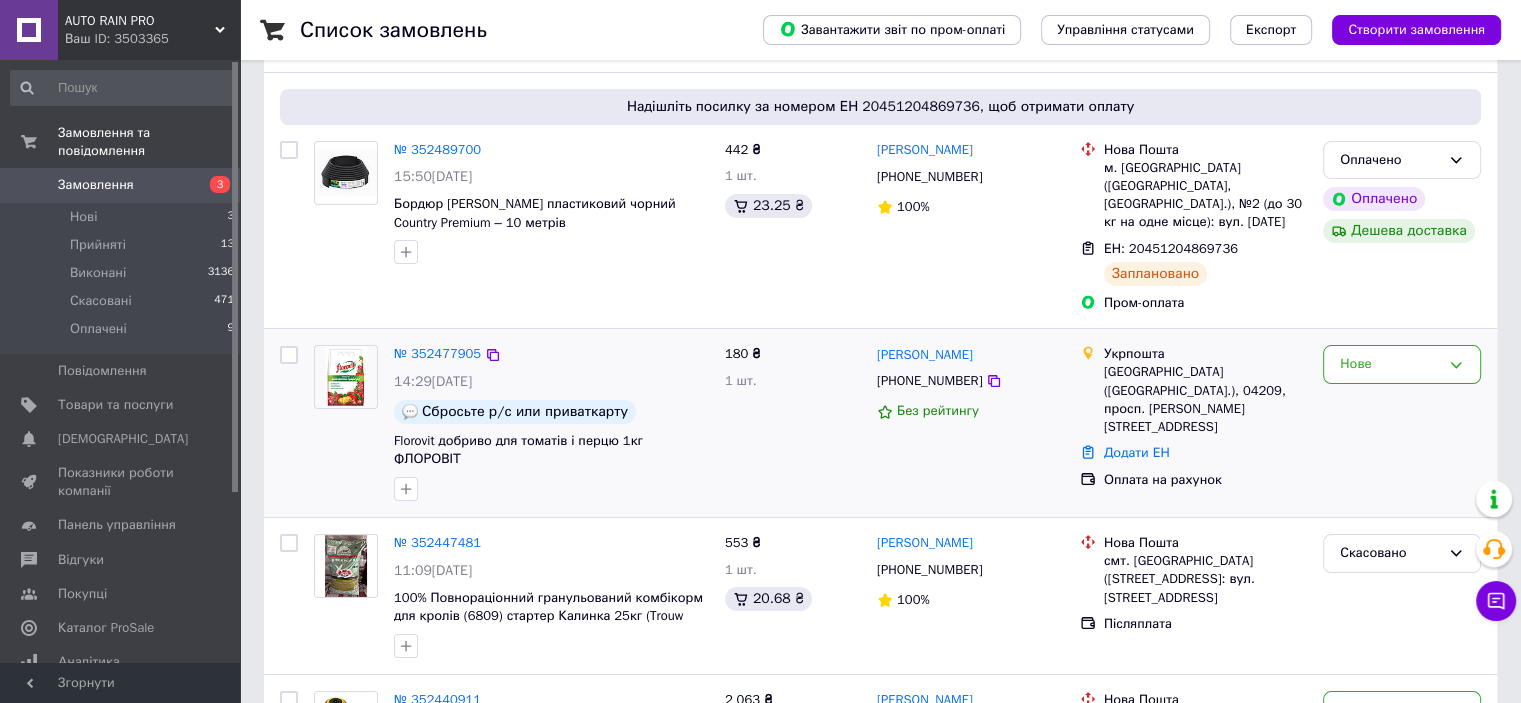 scroll, scrollTop: 200, scrollLeft: 0, axis: vertical 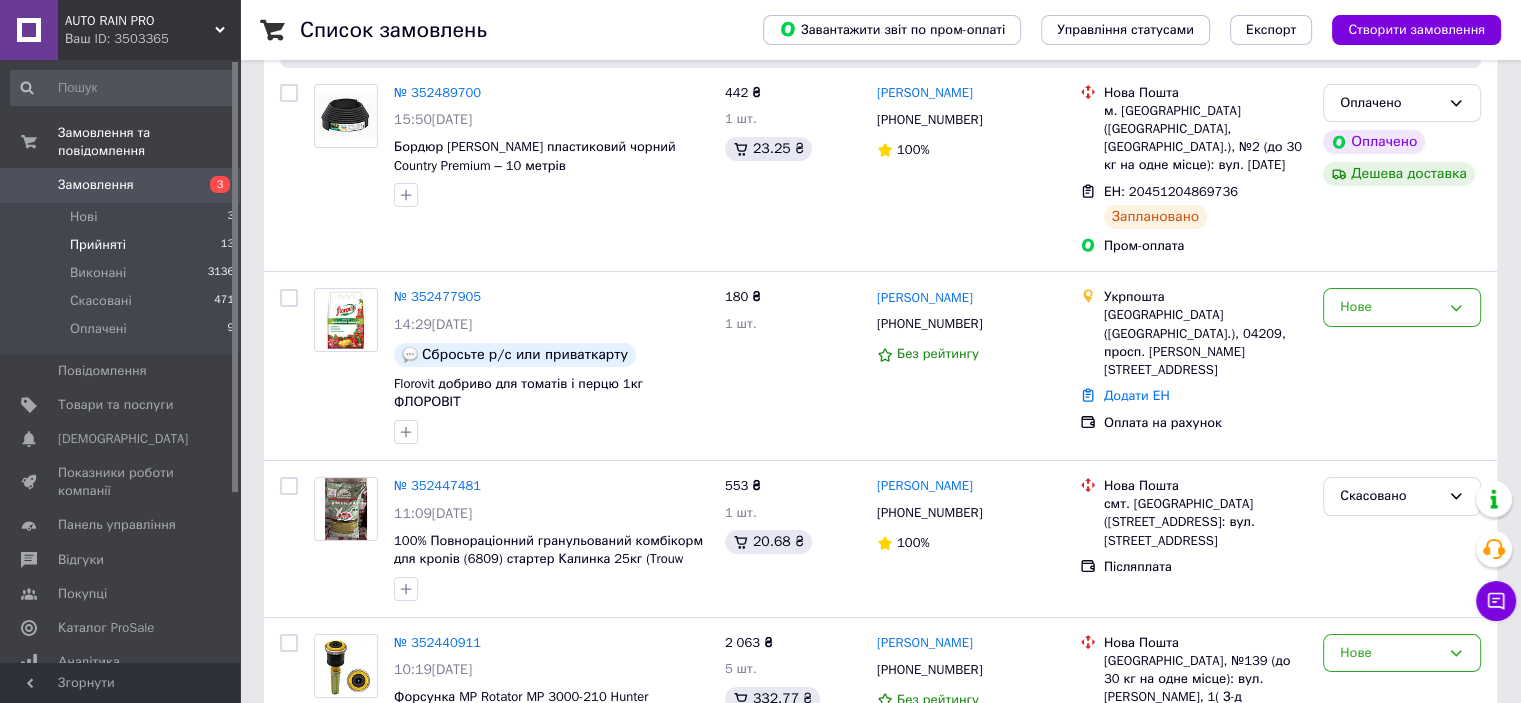 click on "Прийняті" at bounding box center (98, 245) 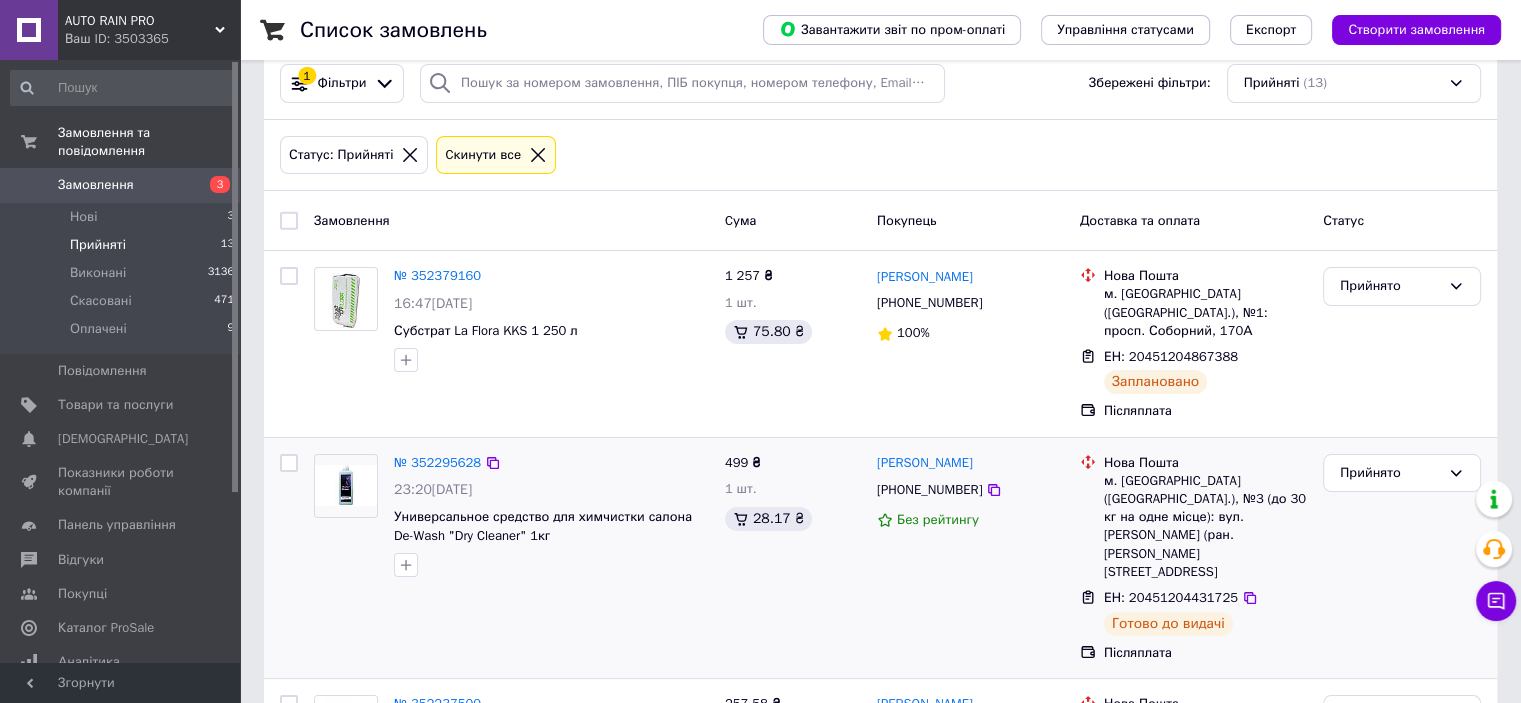 scroll, scrollTop: 0, scrollLeft: 0, axis: both 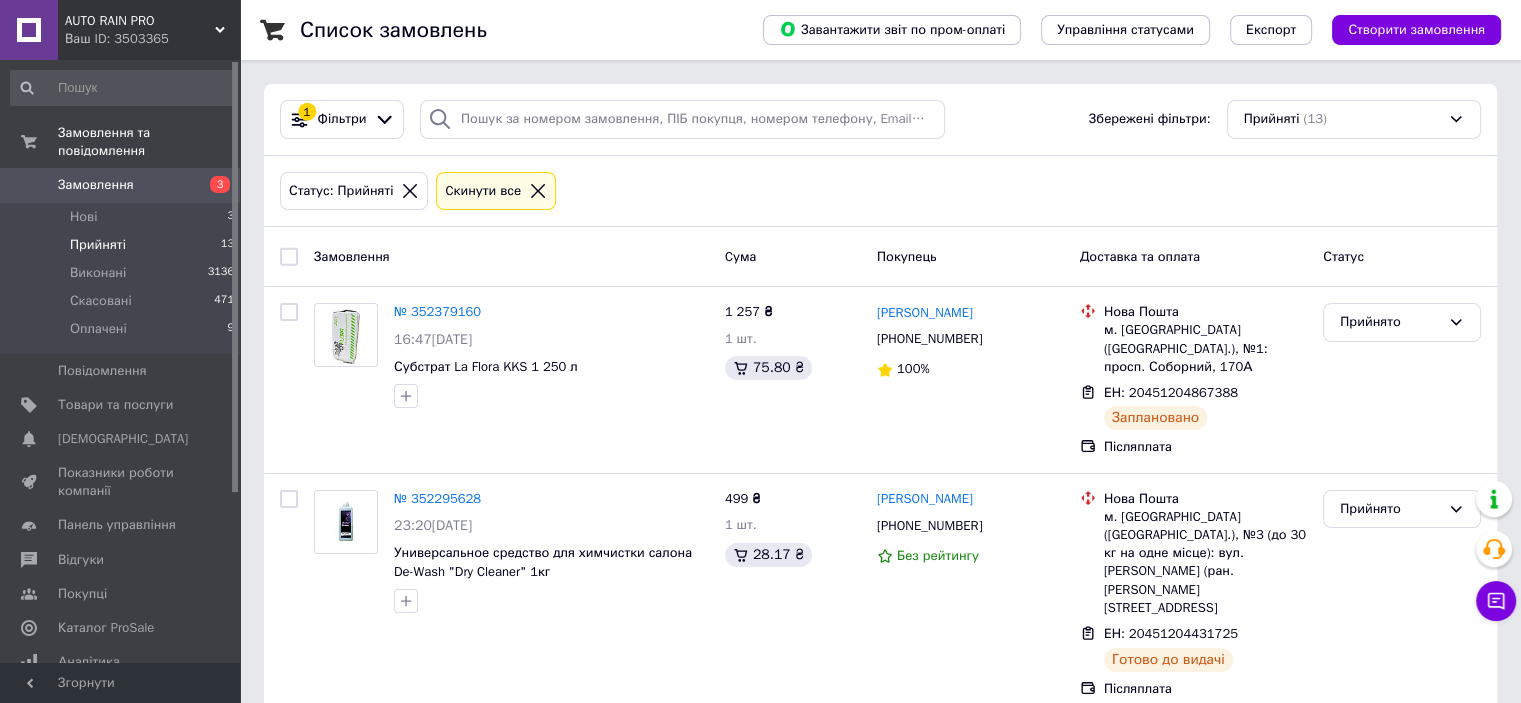 click on "Замовлення" at bounding box center (96, 185) 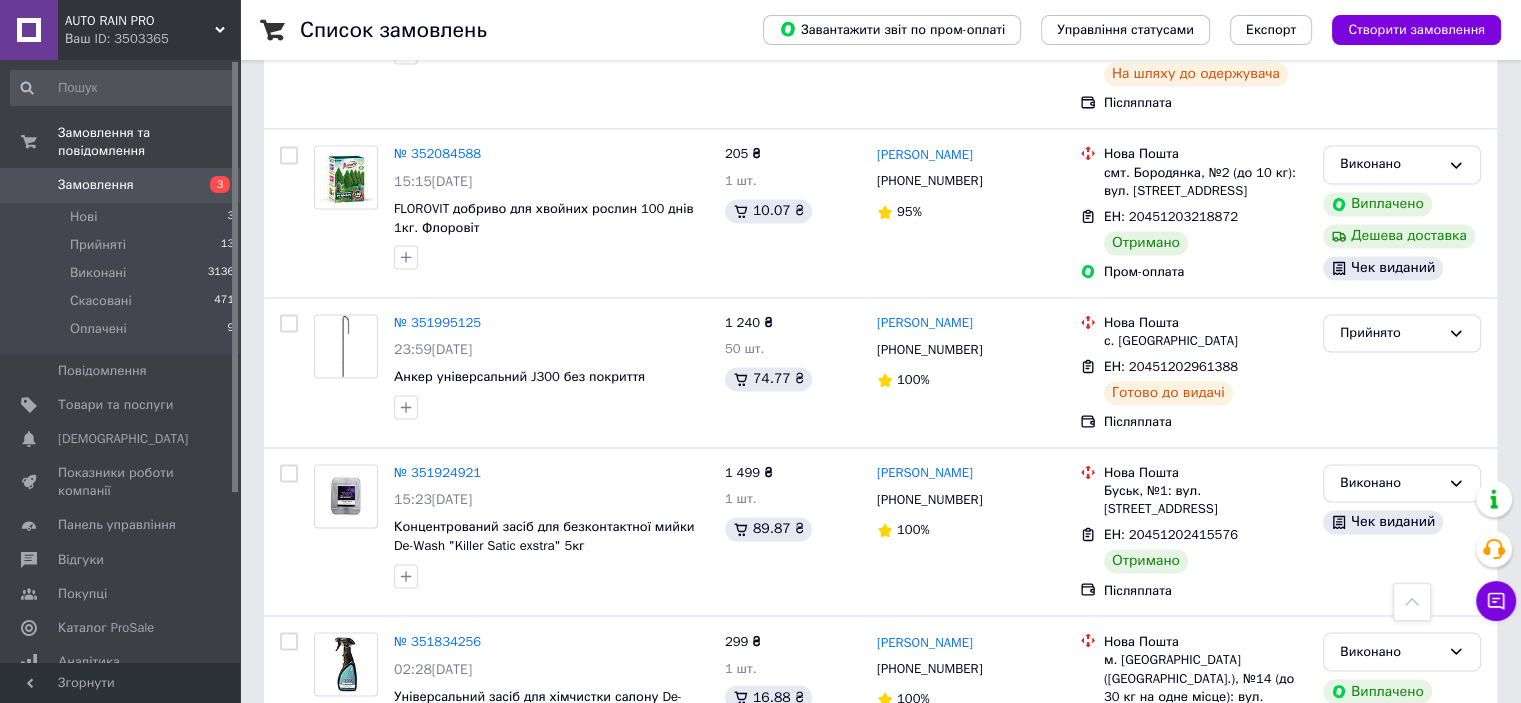 scroll, scrollTop: 3272, scrollLeft: 0, axis: vertical 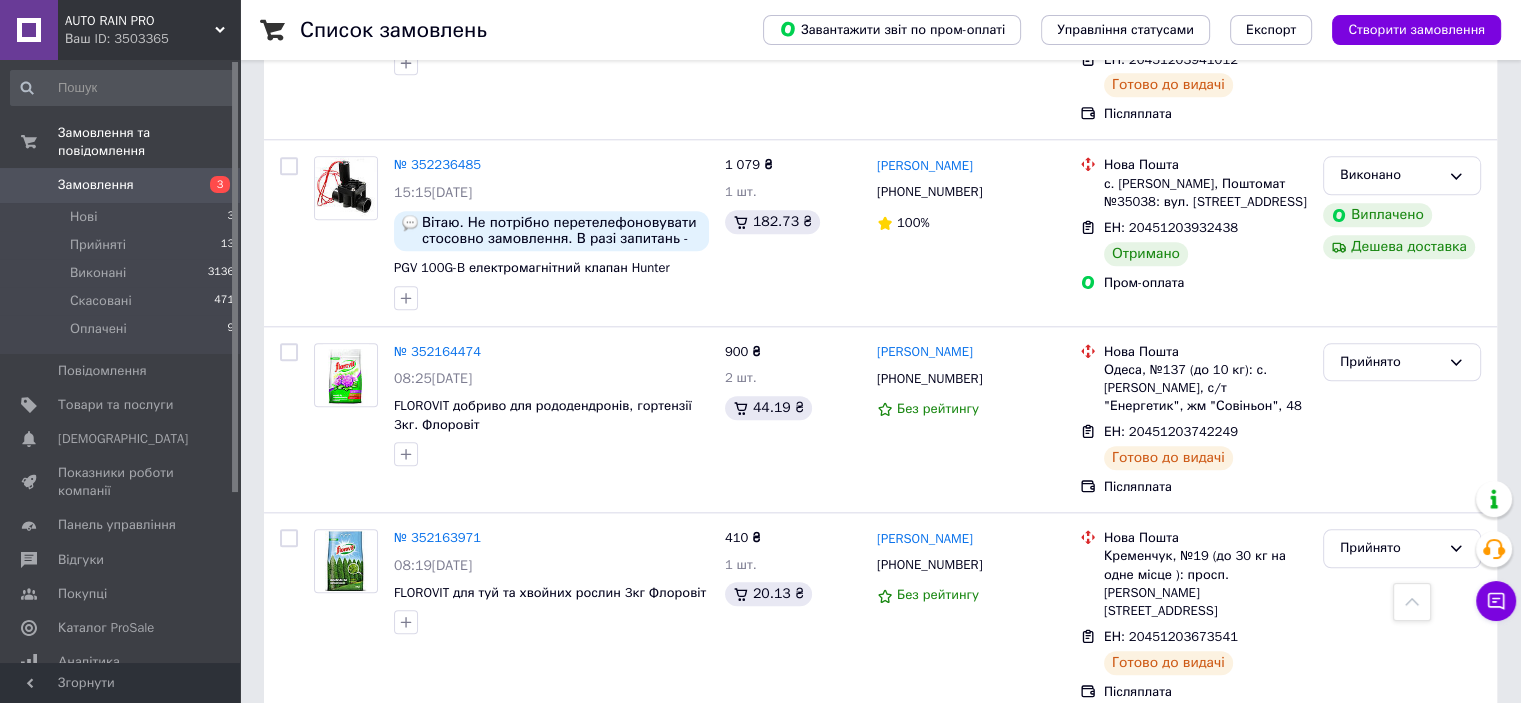 click on "№ 352160889" at bounding box center (437, 742) 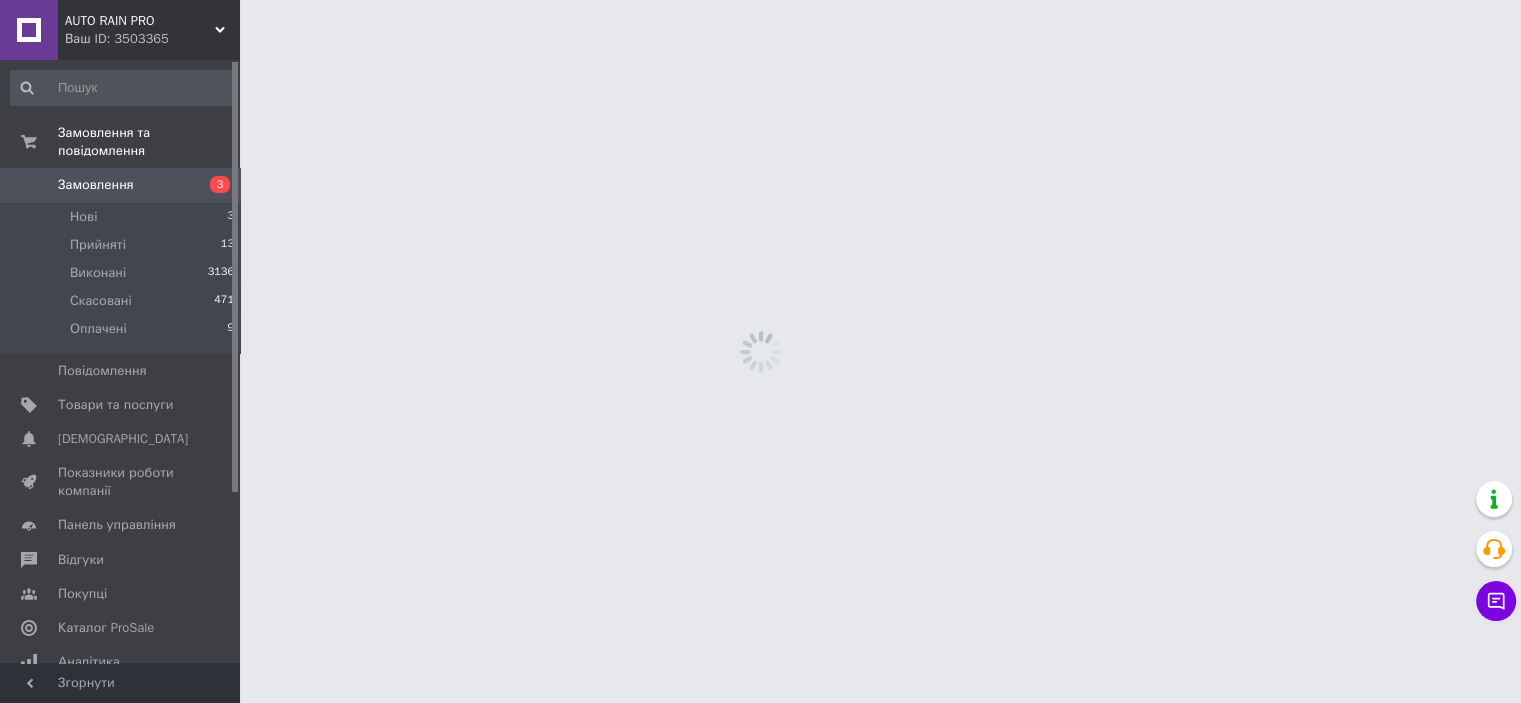 scroll, scrollTop: 0, scrollLeft: 0, axis: both 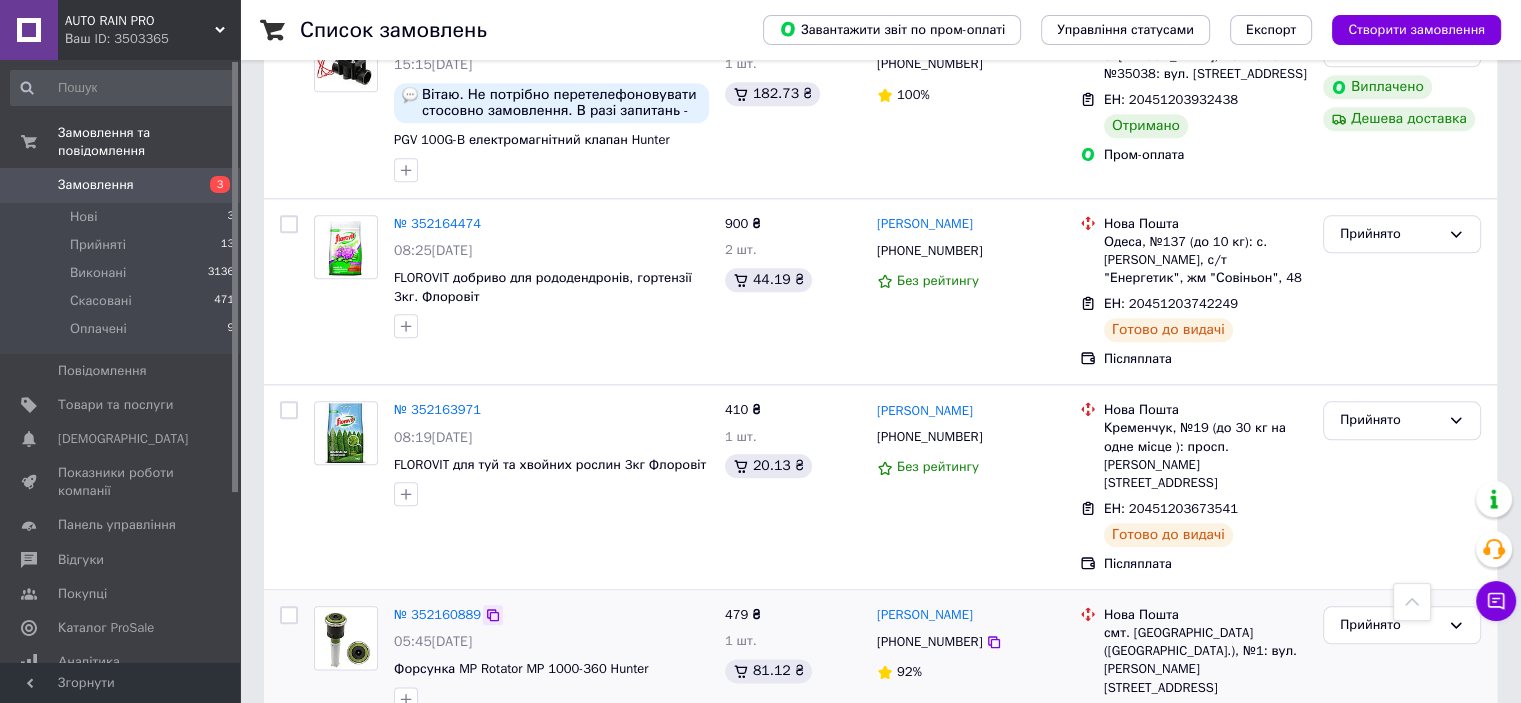 click 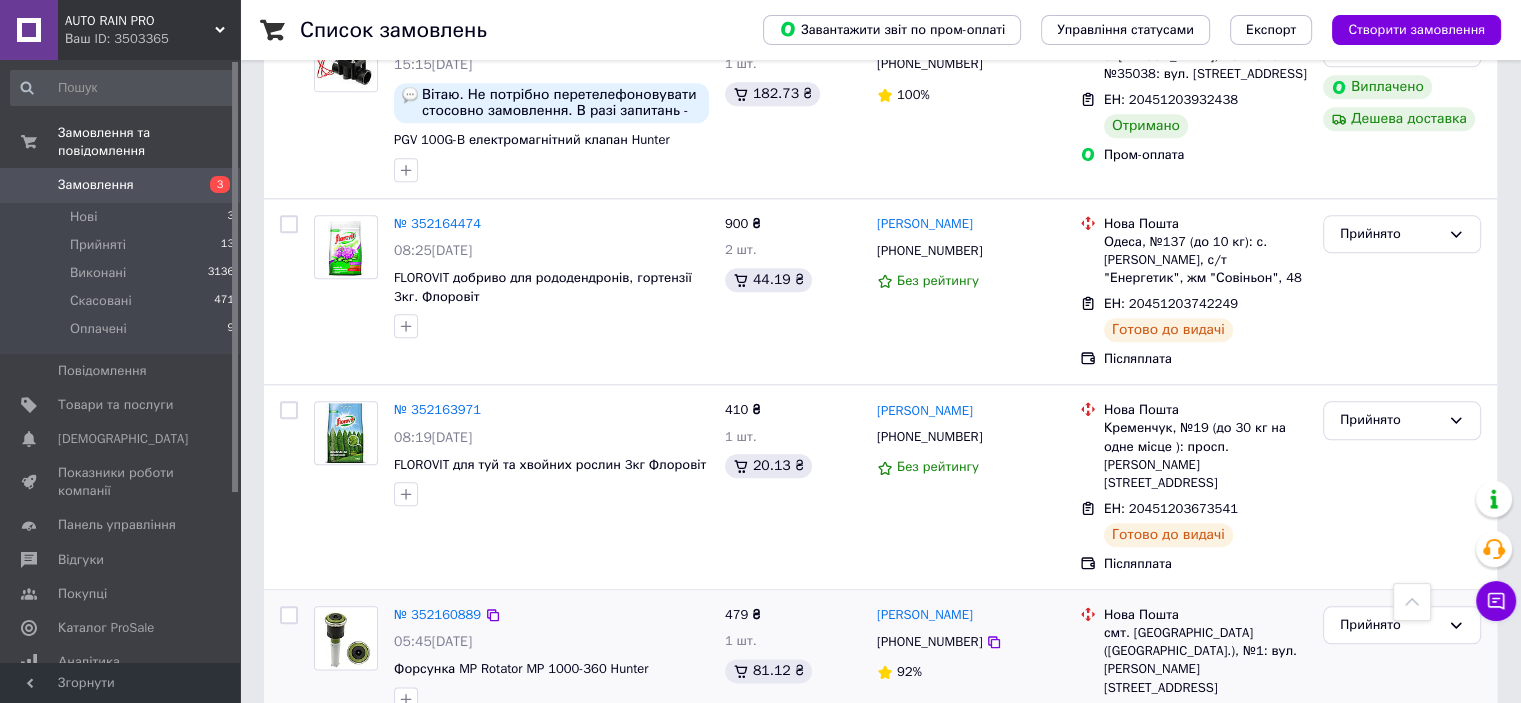 click 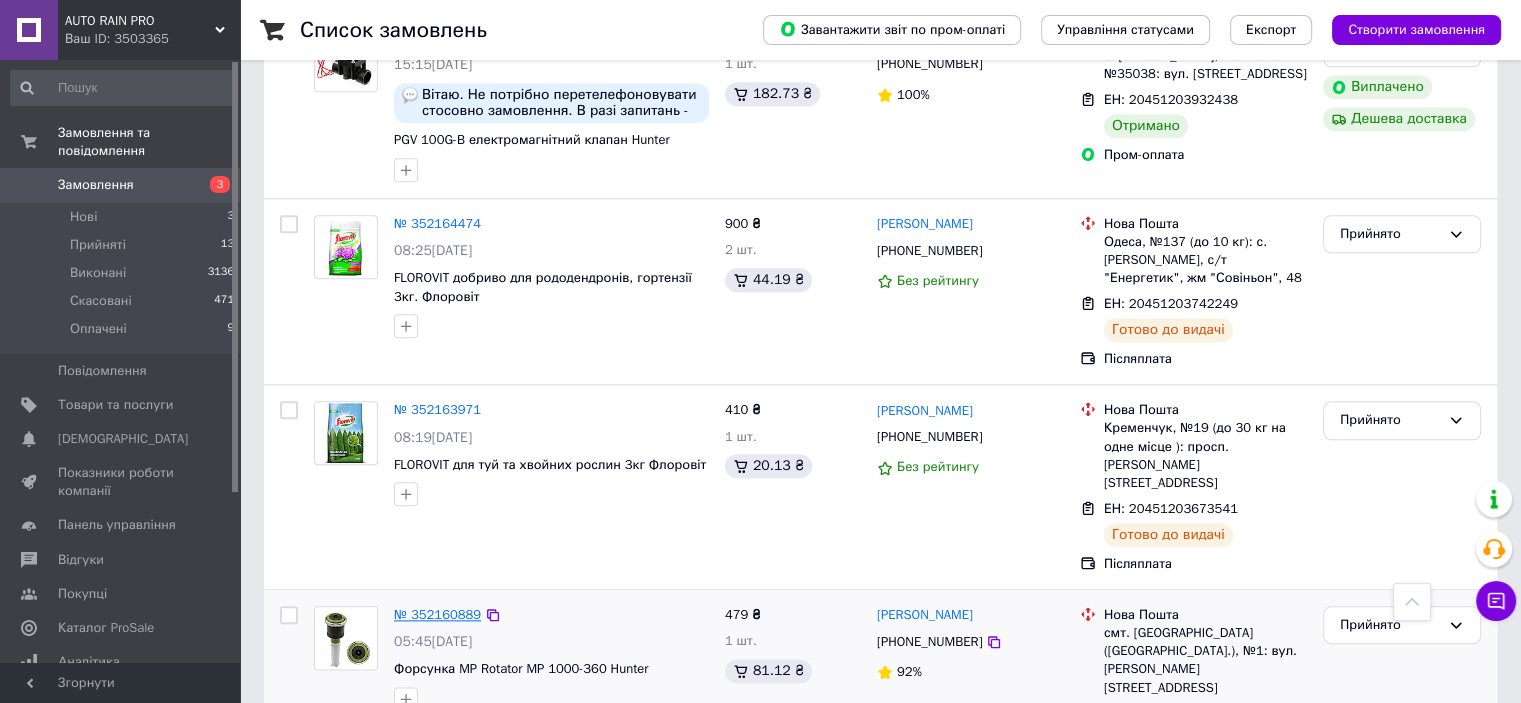 click on "№ 352160889" at bounding box center [437, 614] 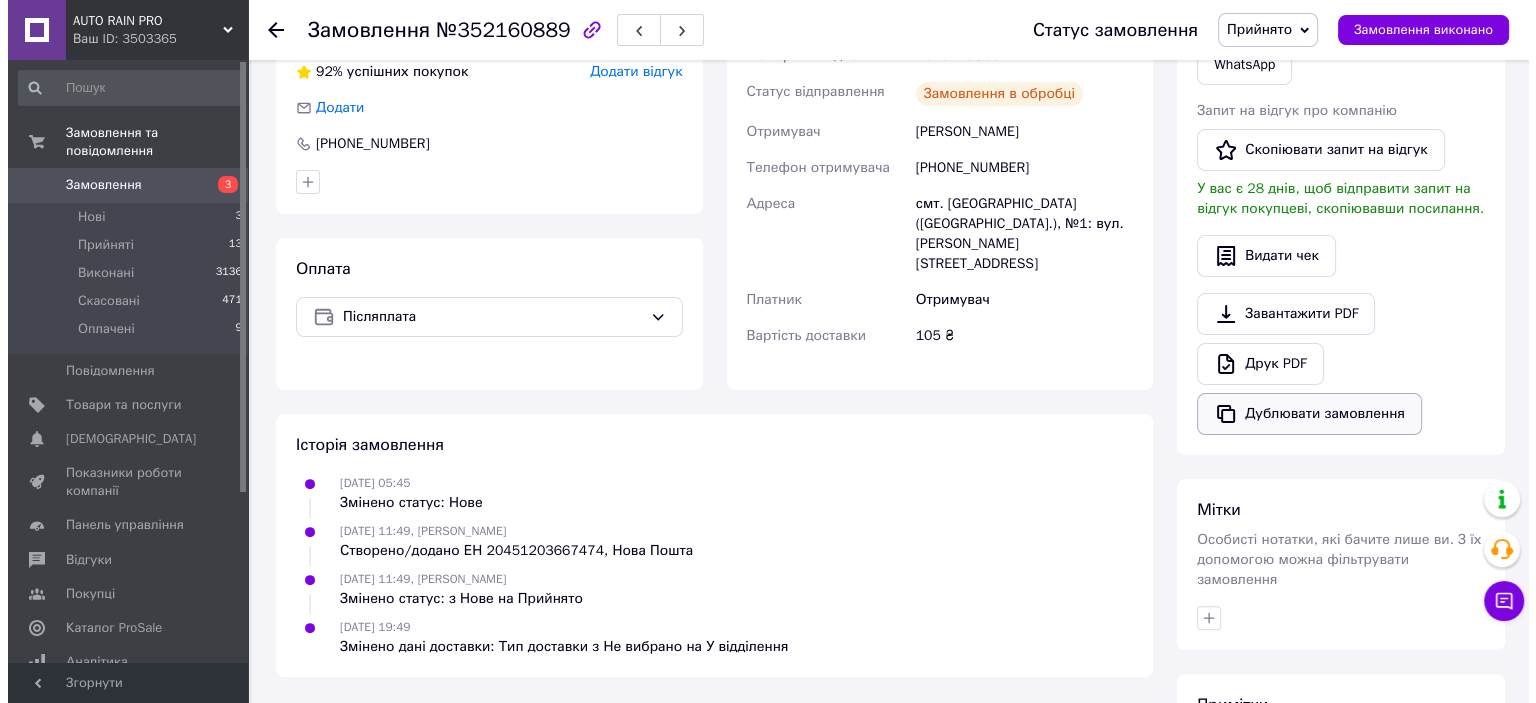 scroll, scrollTop: 428, scrollLeft: 0, axis: vertical 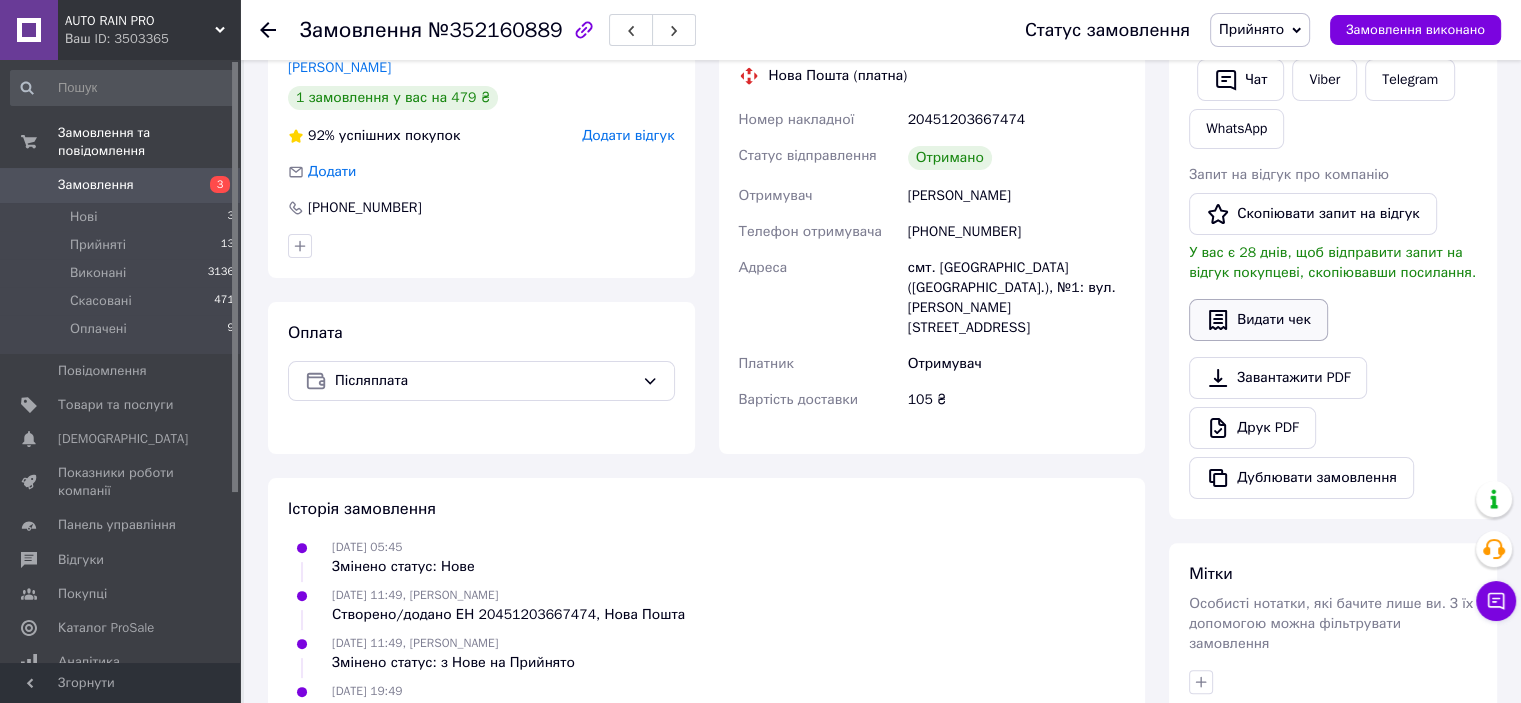 click on "Видати чек" at bounding box center (1258, 320) 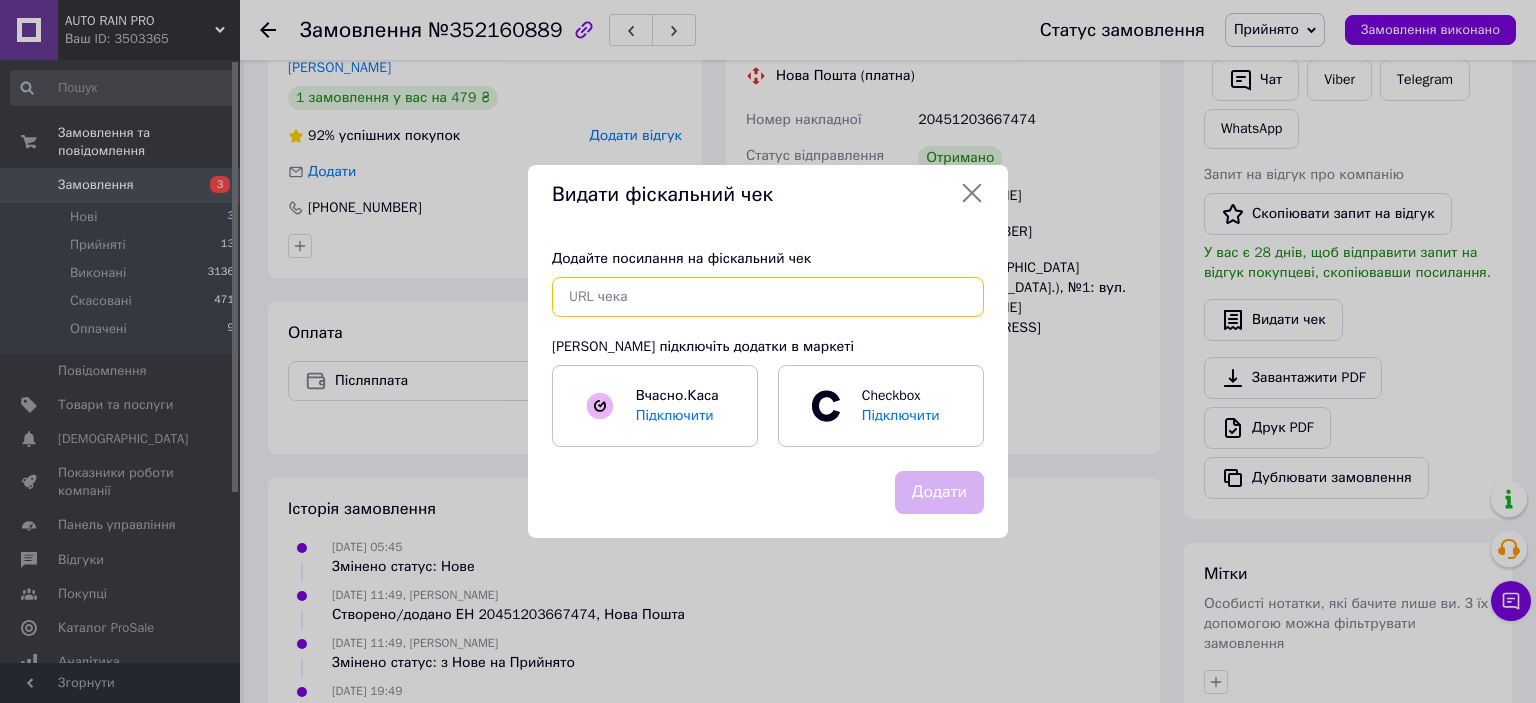 click at bounding box center [768, 297] 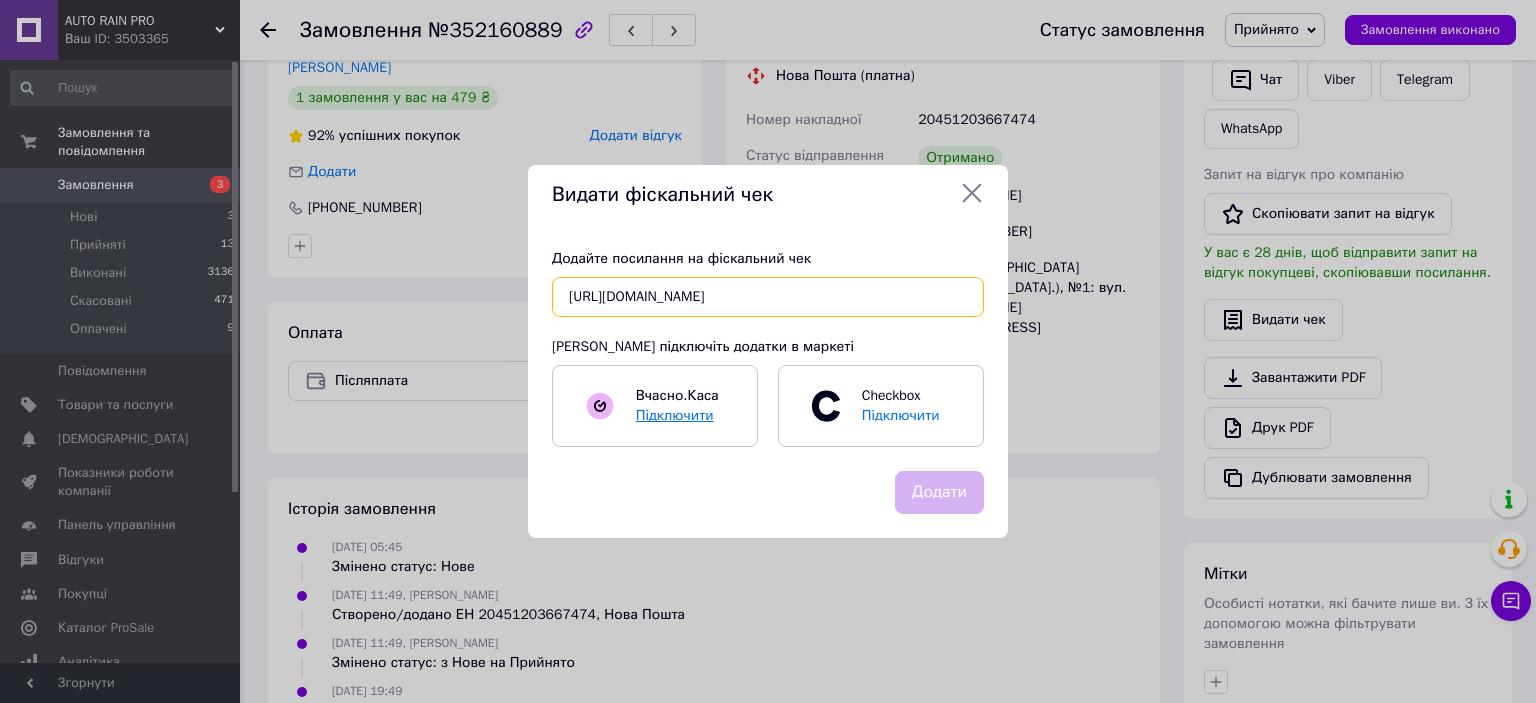 scroll, scrollTop: 0, scrollLeft: 37, axis: horizontal 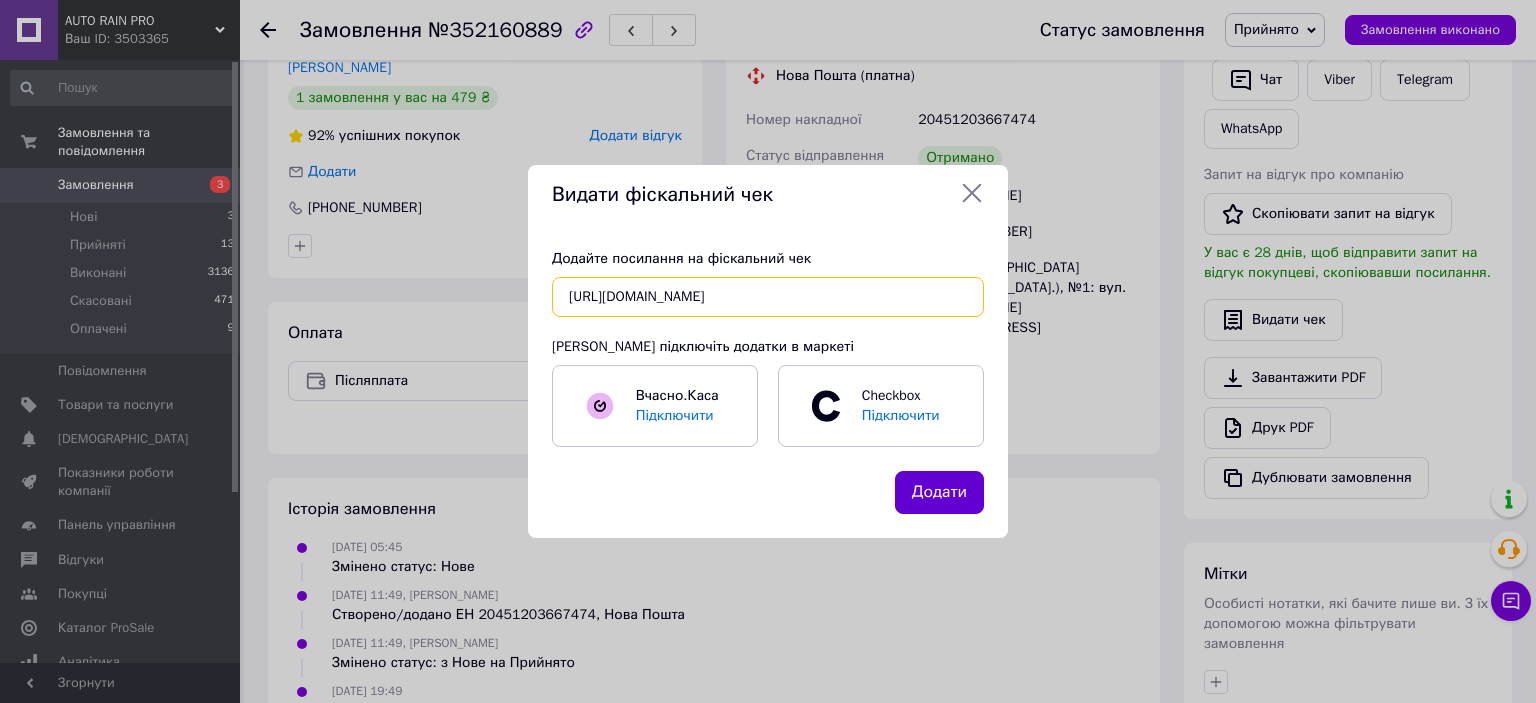 type on "[URL][DOMAIN_NAME]" 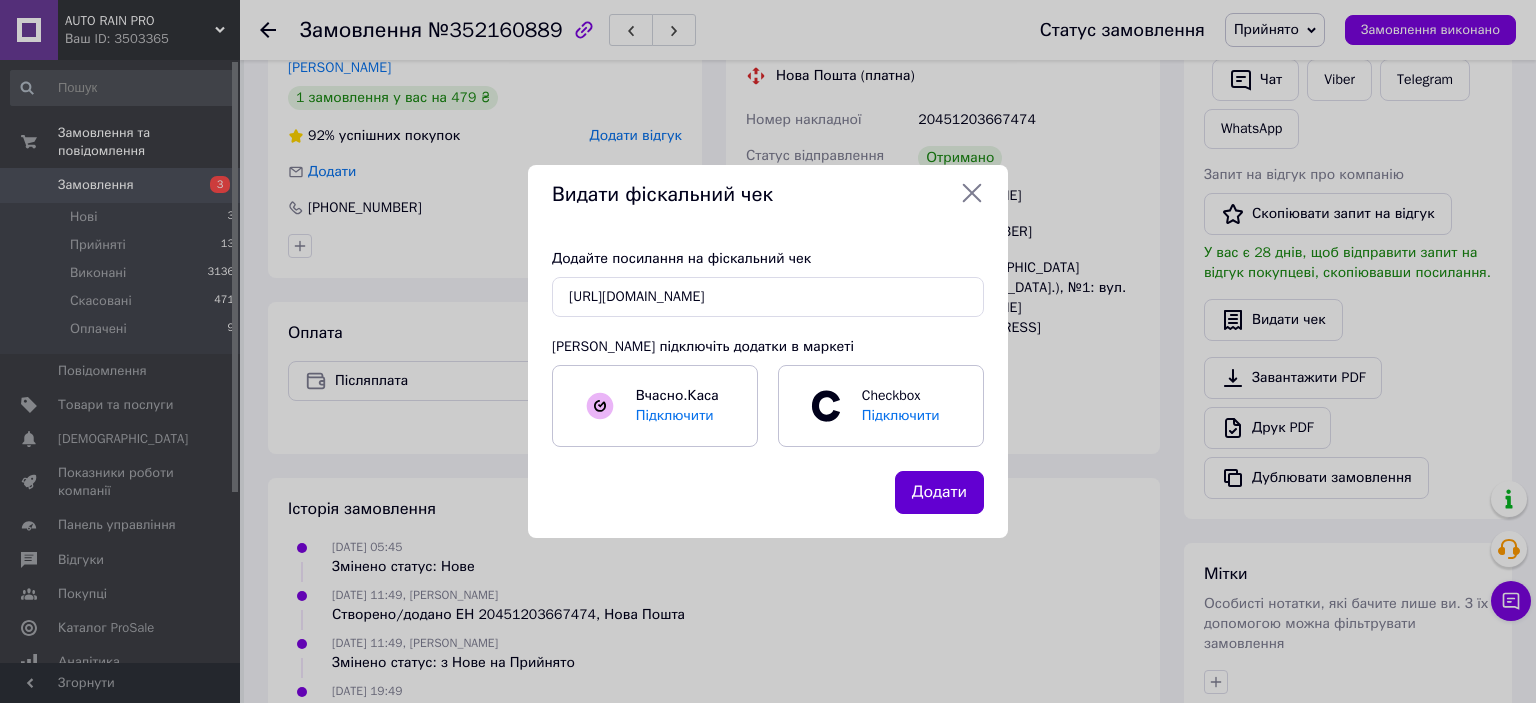 click on "Додати" at bounding box center (939, 492) 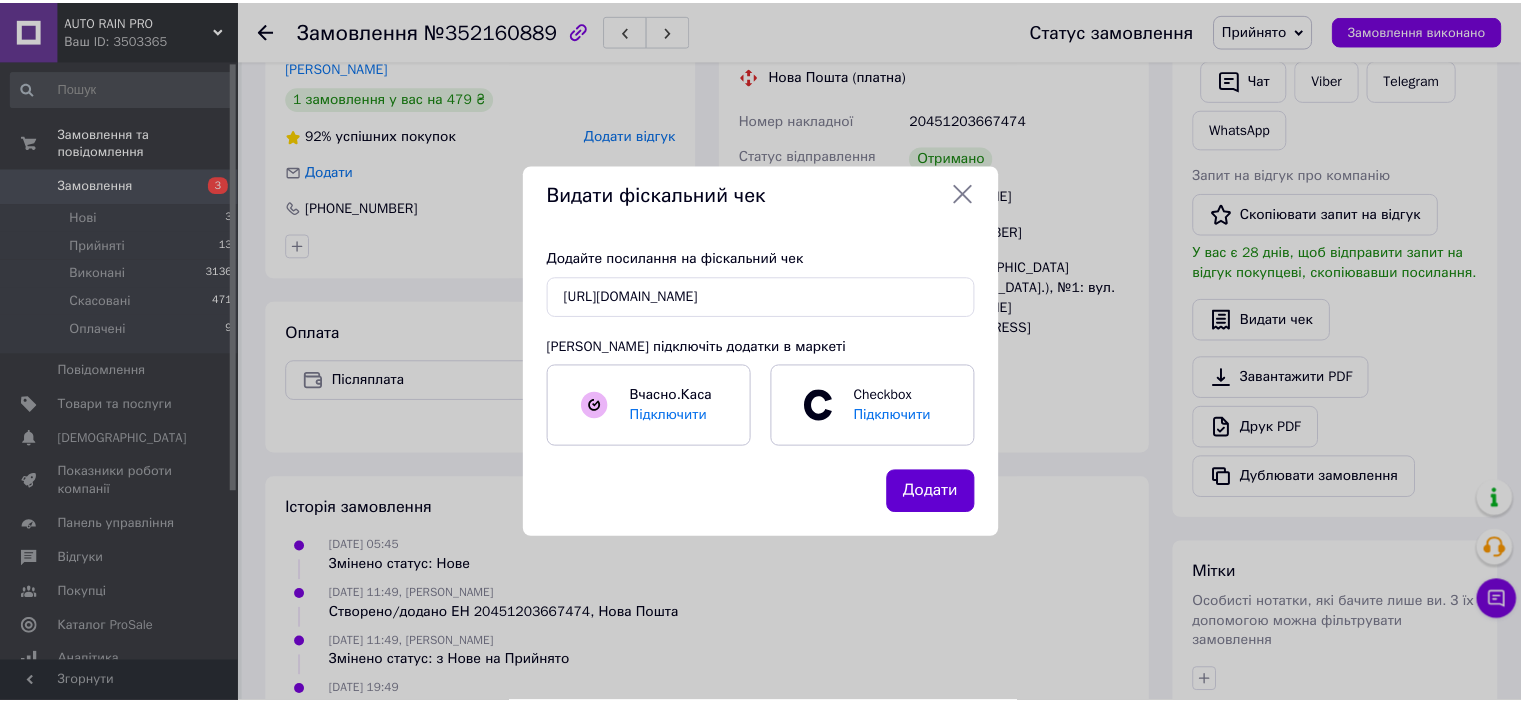 scroll, scrollTop: 0, scrollLeft: 0, axis: both 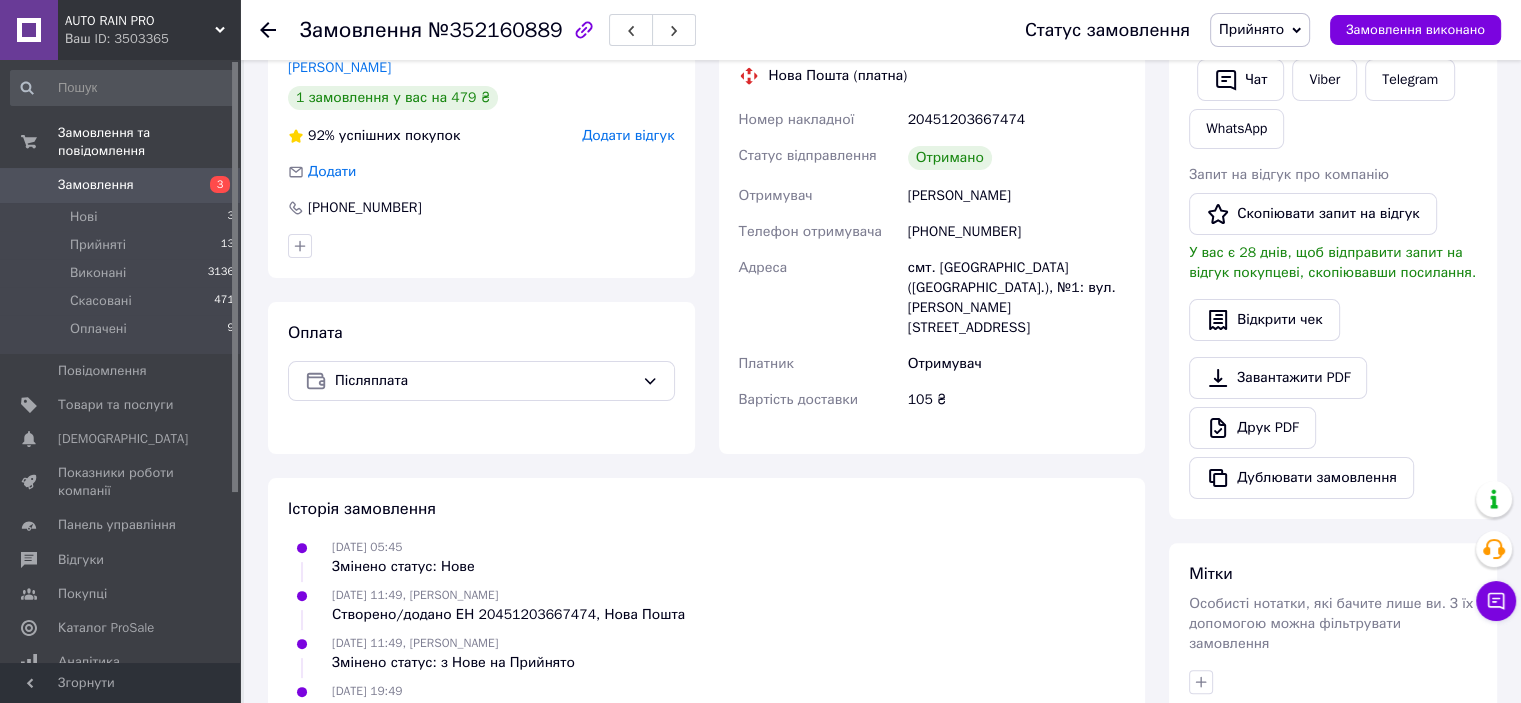 click 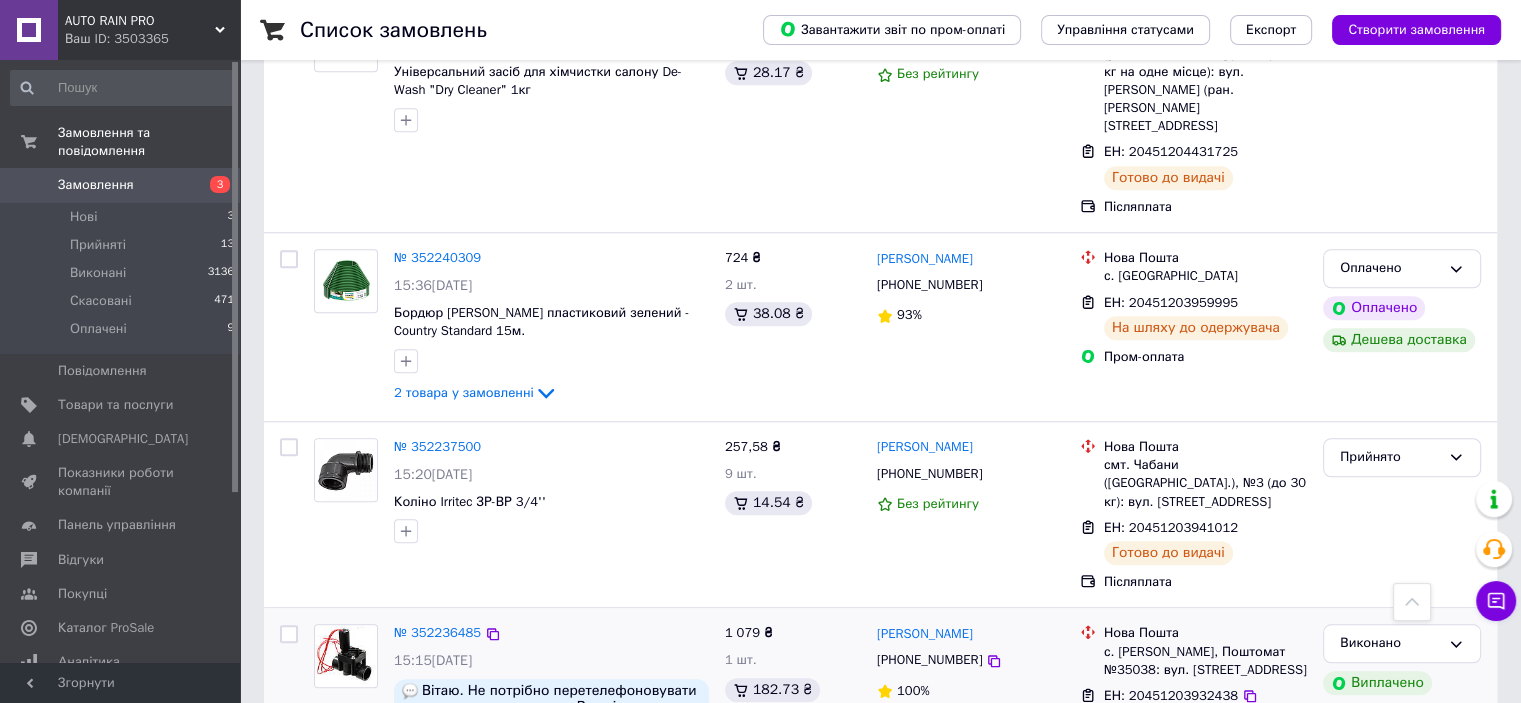 scroll, scrollTop: 1600, scrollLeft: 0, axis: vertical 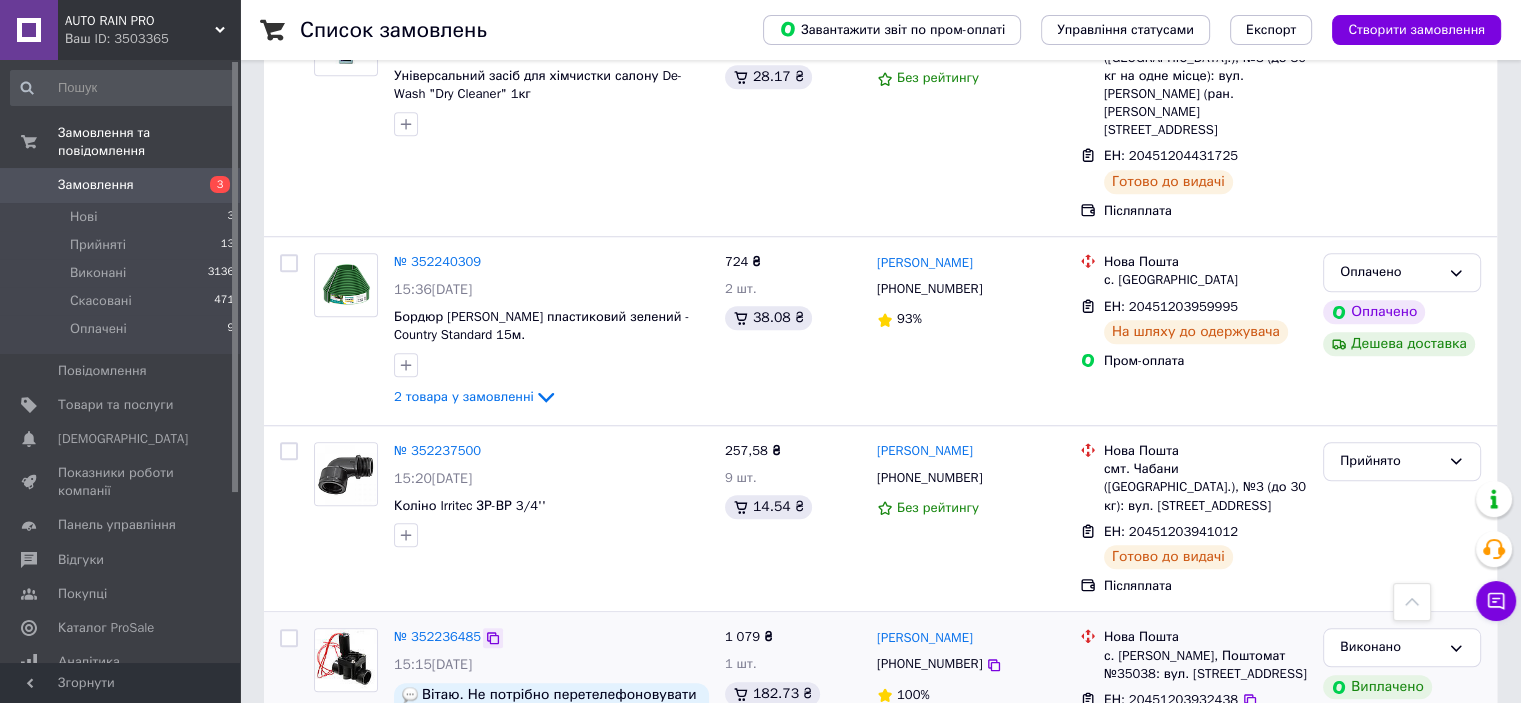 click 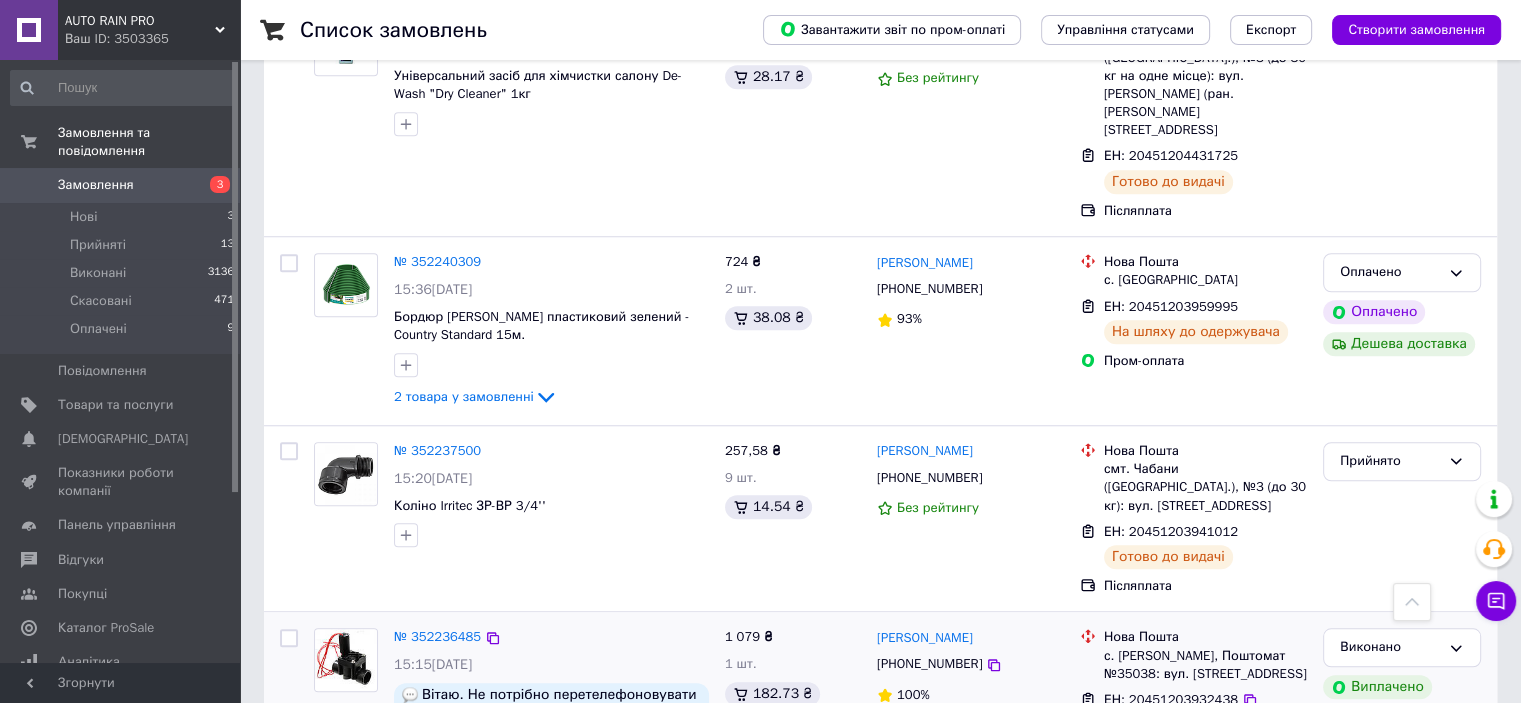 drag, startPoint x: 389, startPoint y: 615, endPoint x: 462, endPoint y: 623, distance: 73.43705 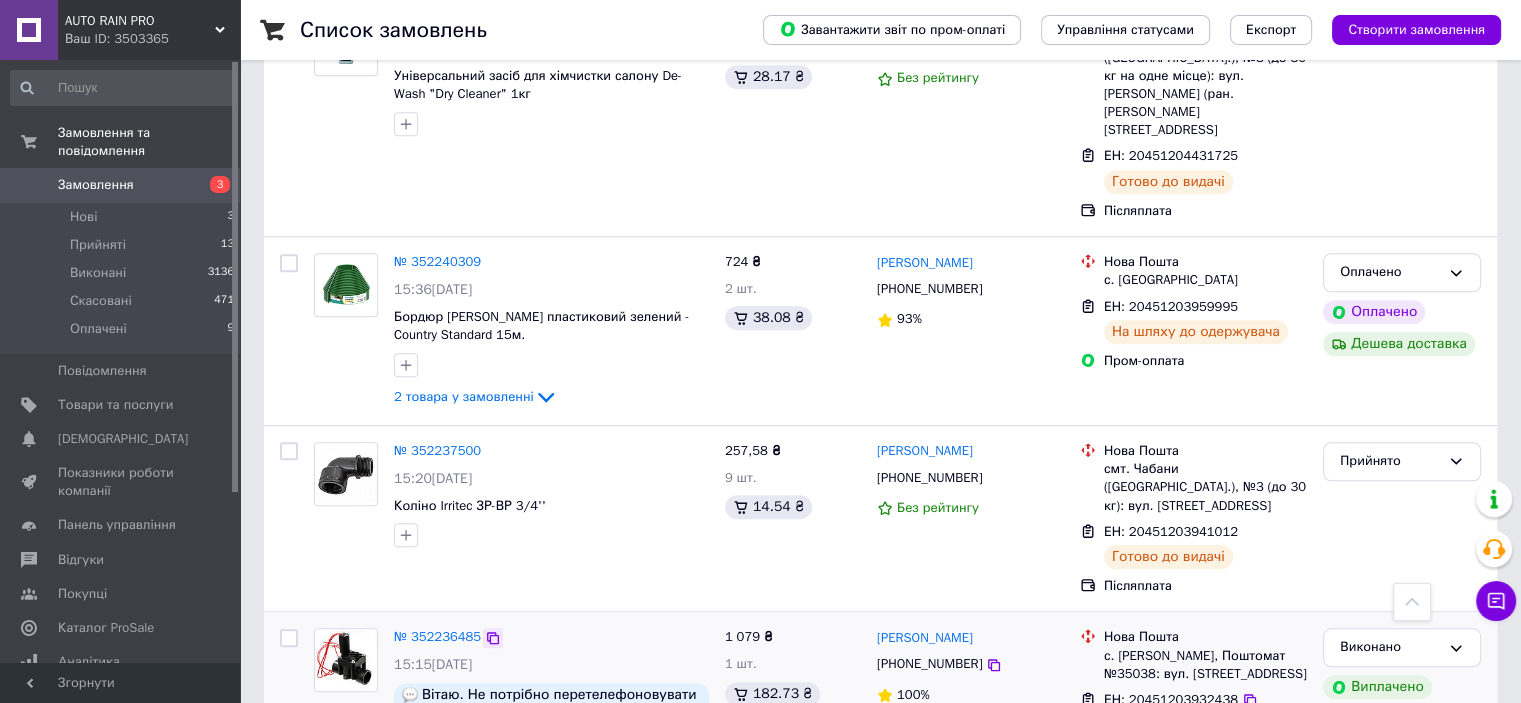 click 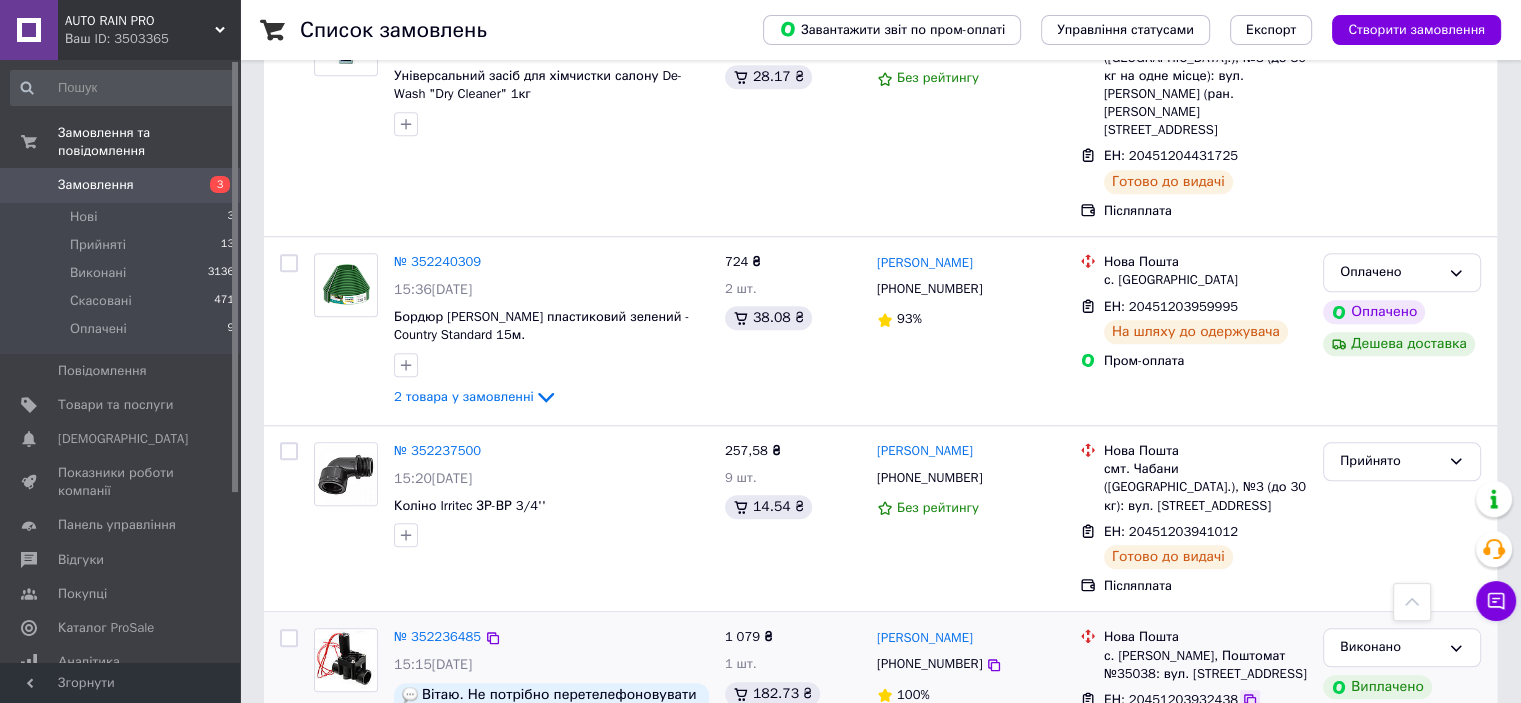 click 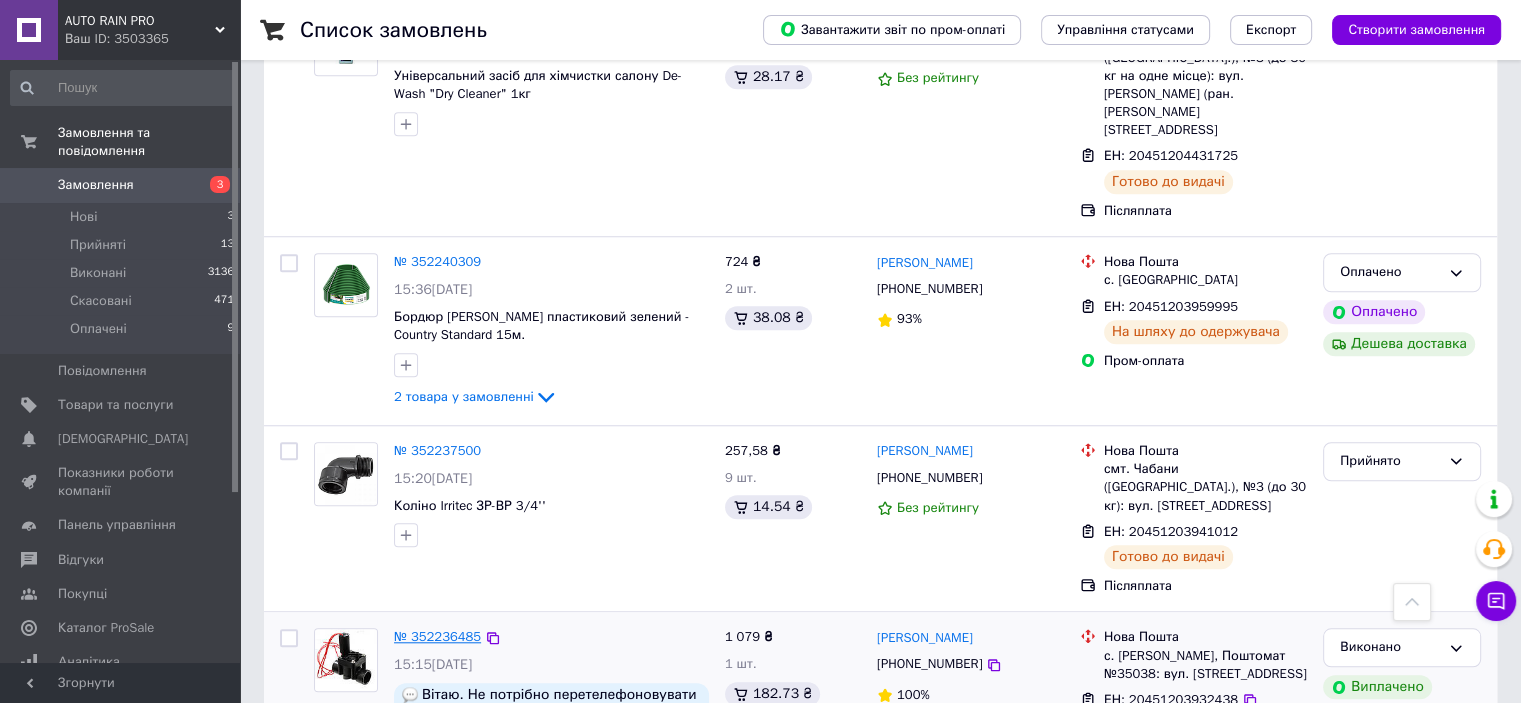 click on "№ 352236485" at bounding box center (437, 636) 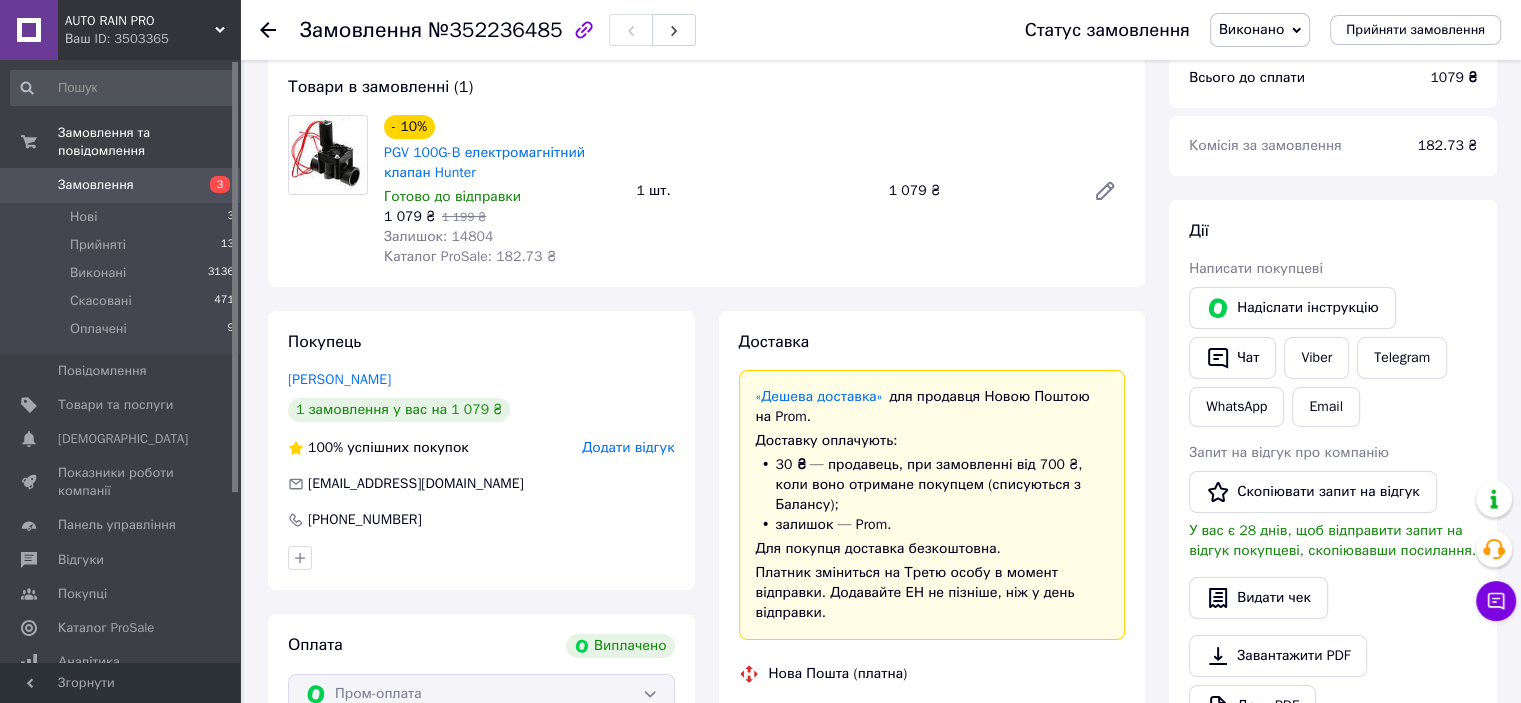scroll, scrollTop: 144, scrollLeft: 0, axis: vertical 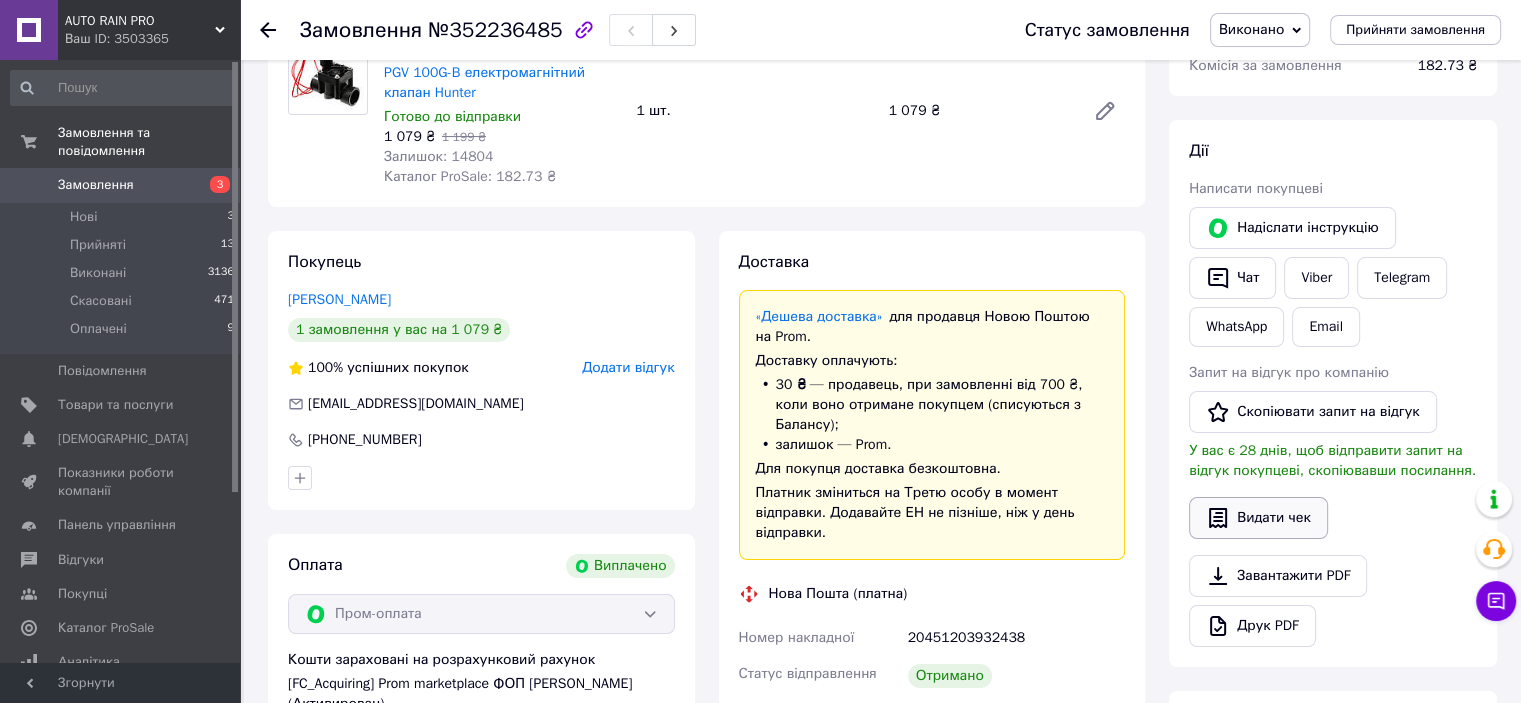 click on "Видати чек" at bounding box center [1258, 518] 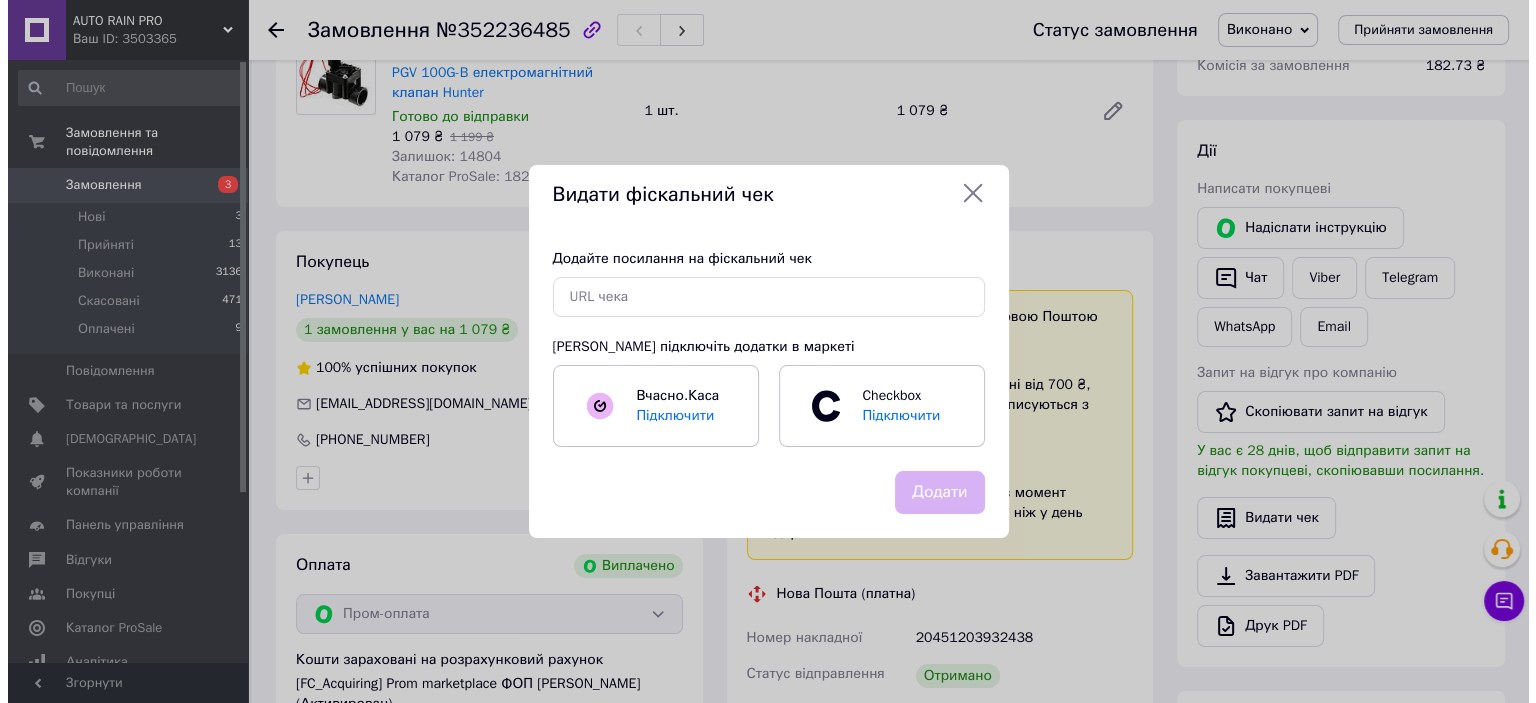 scroll, scrollTop: 228, scrollLeft: 0, axis: vertical 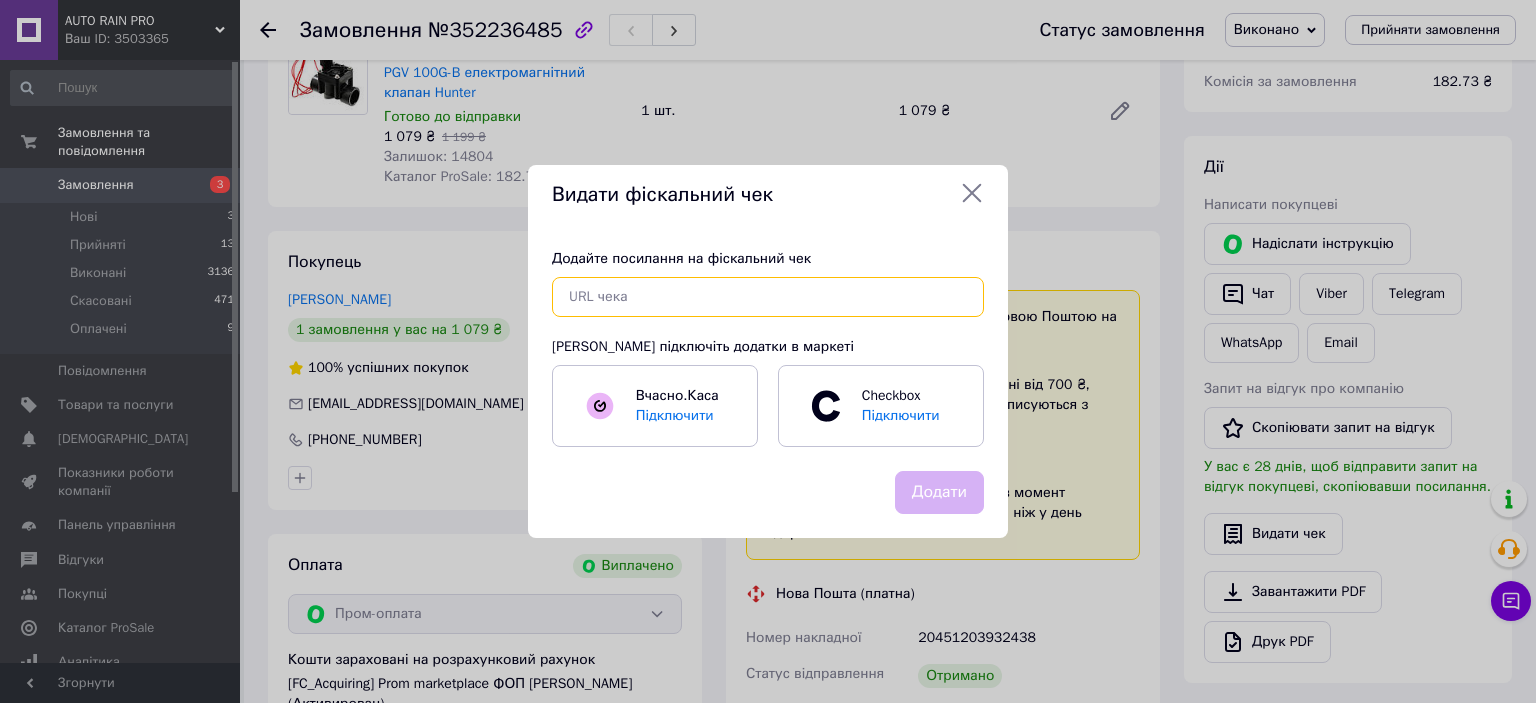click at bounding box center (768, 297) 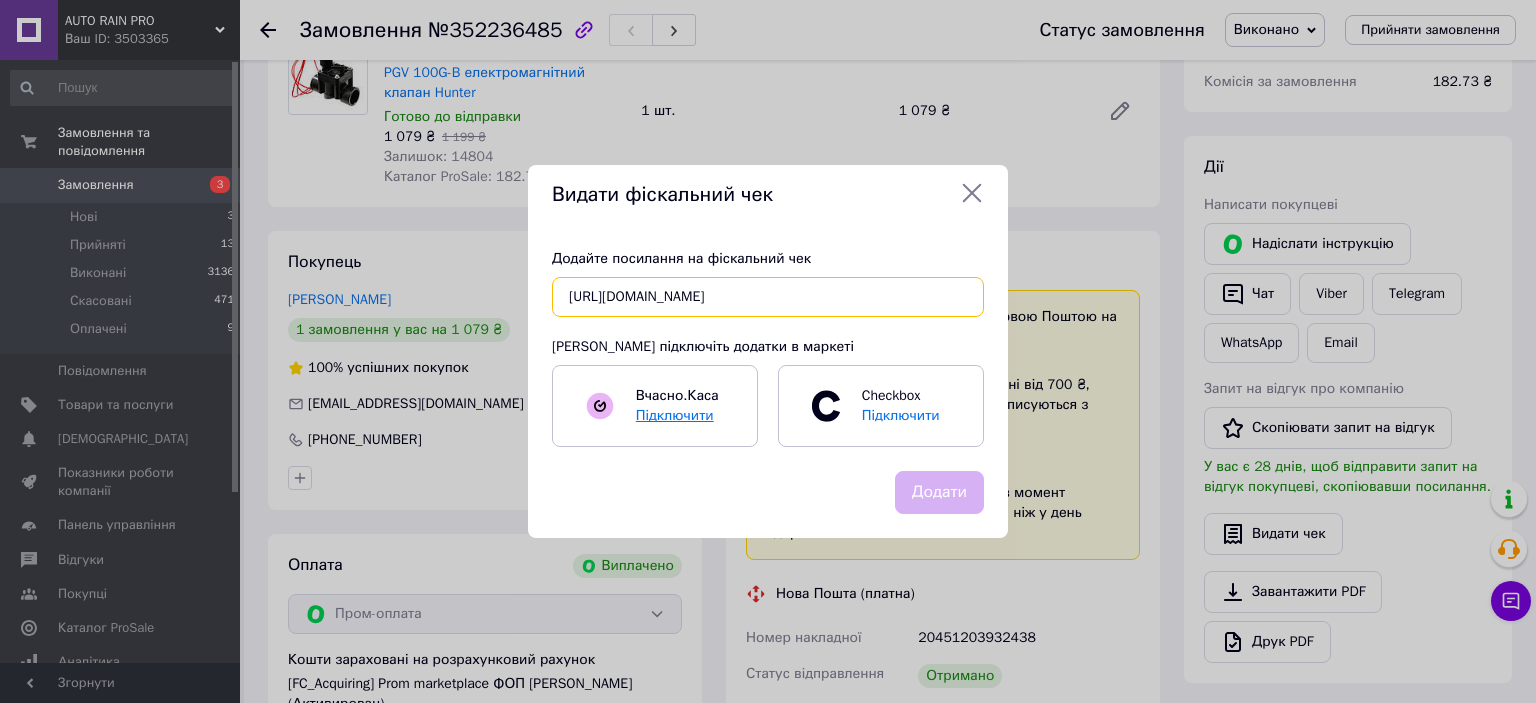 scroll, scrollTop: 0, scrollLeft: 37, axis: horizontal 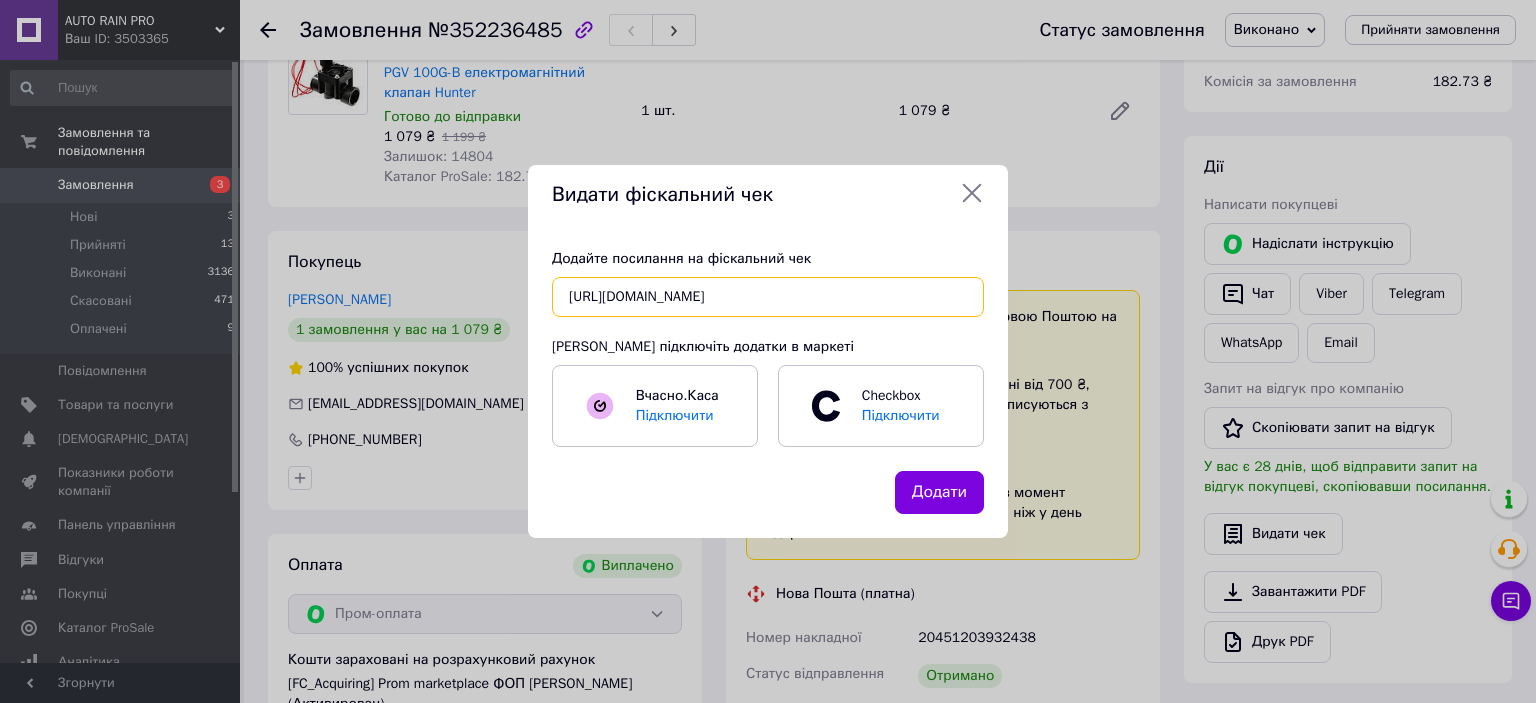 type on "[URL][DOMAIN_NAME]" 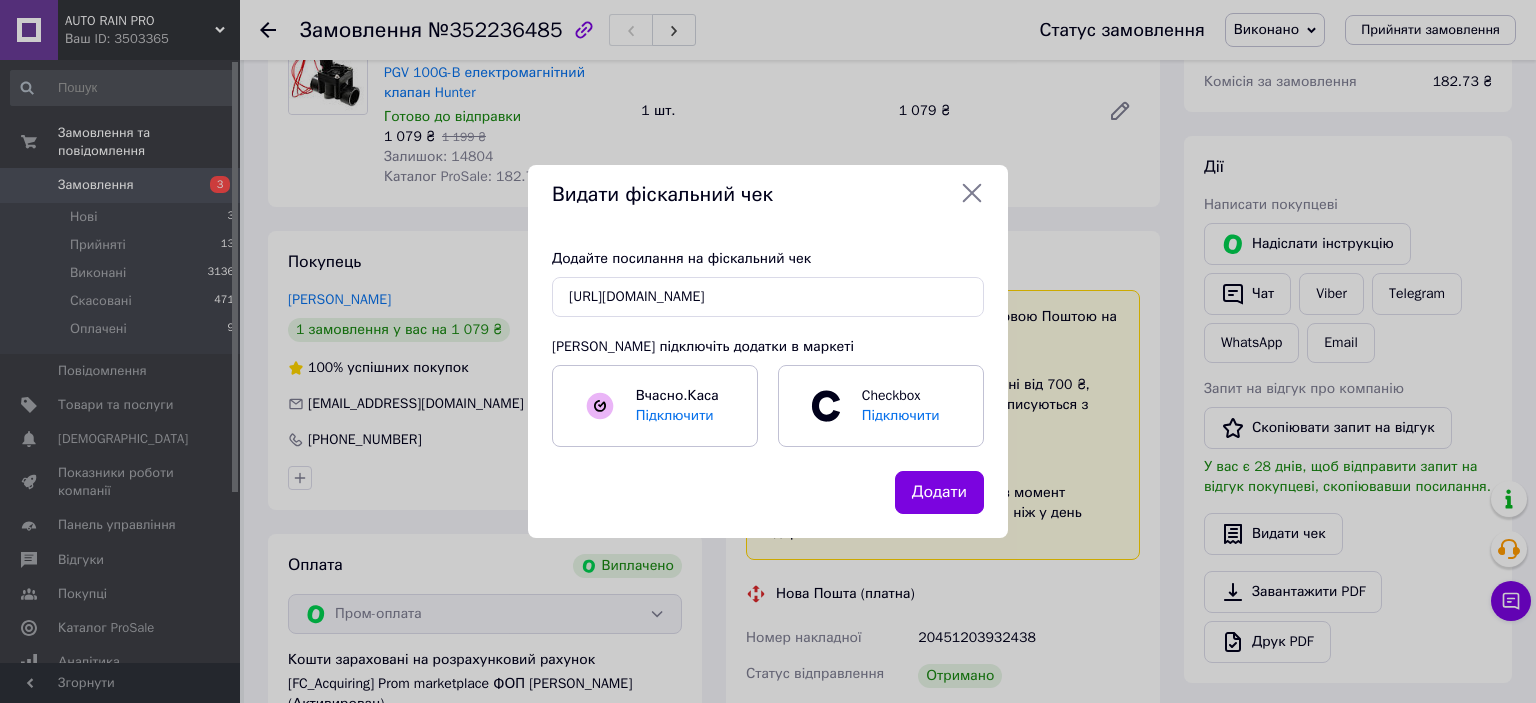 click on "Додати" at bounding box center [939, 492] 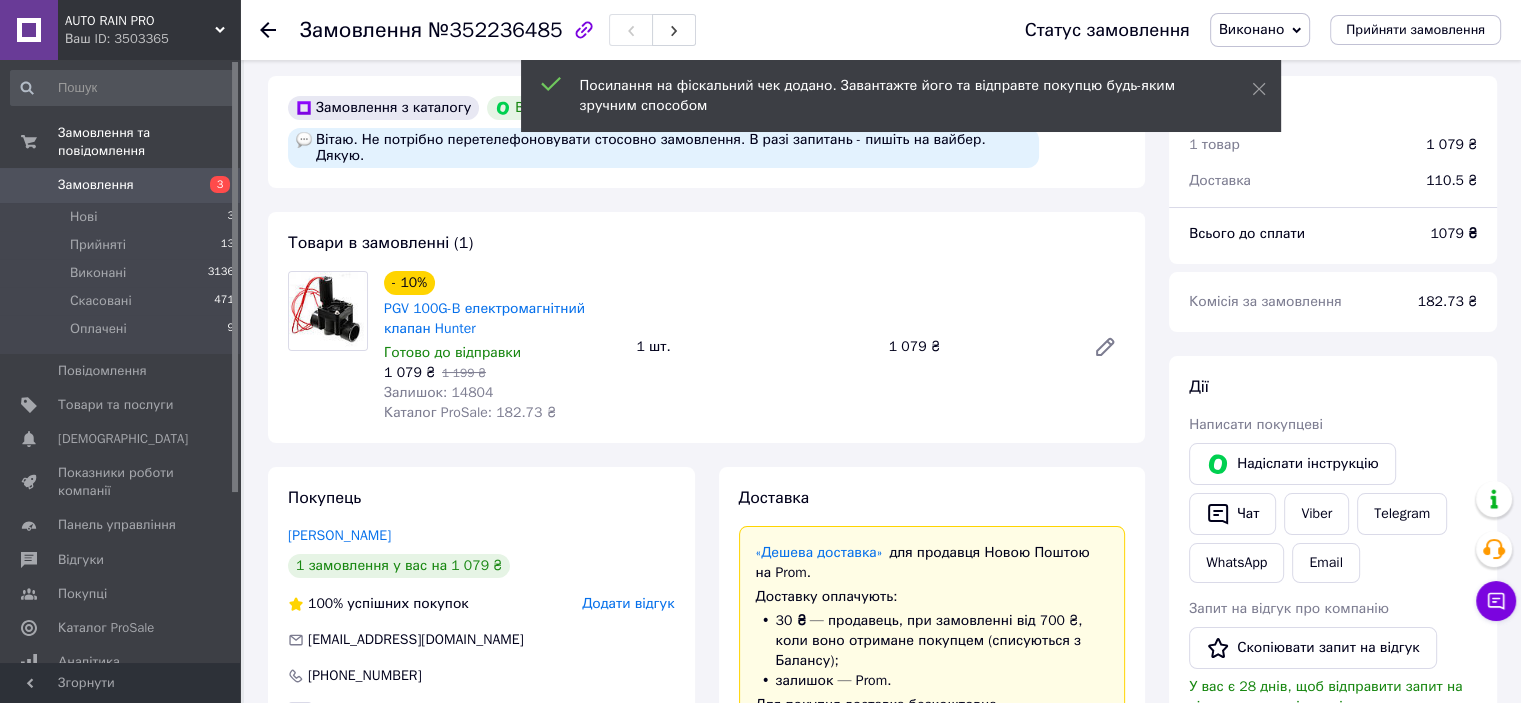scroll, scrollTop: 0, scrollLeft: 0, axis: both 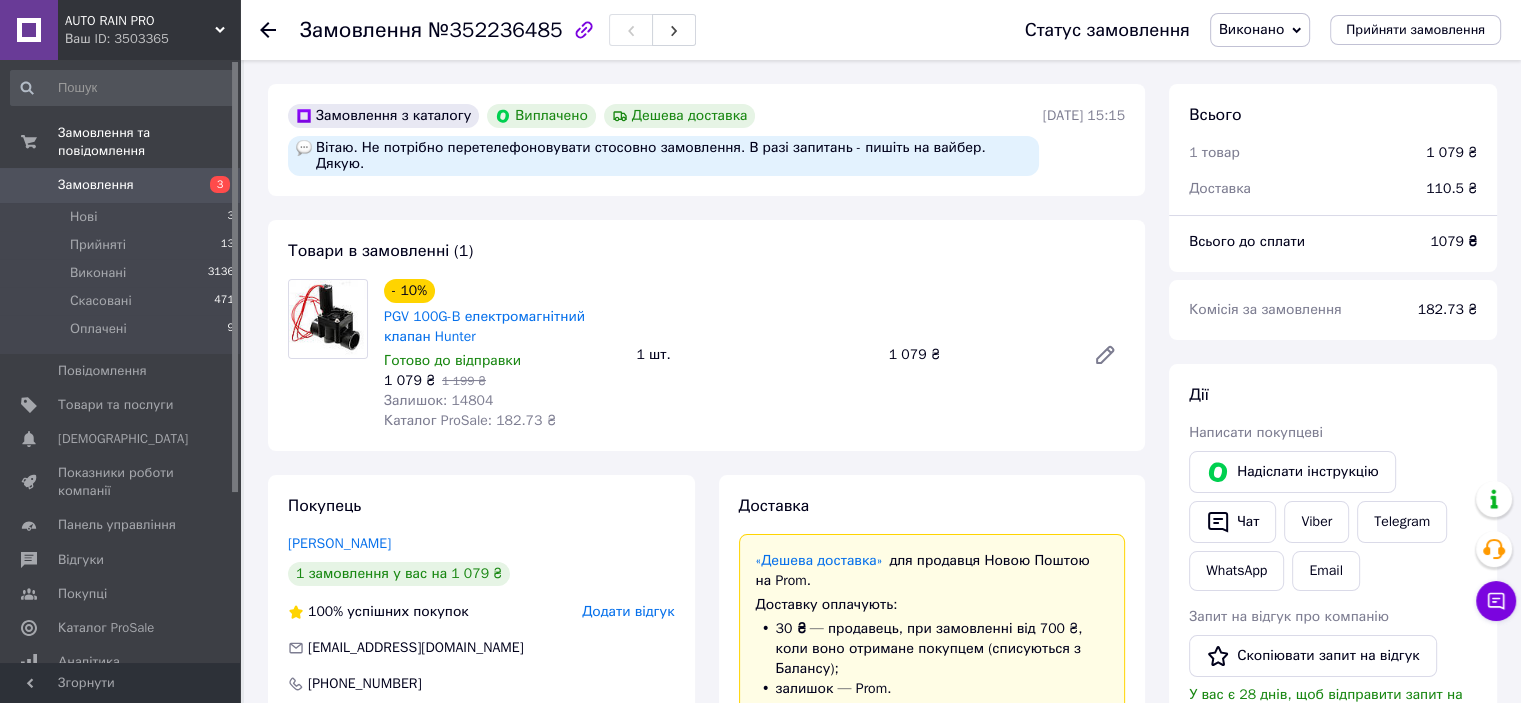 click 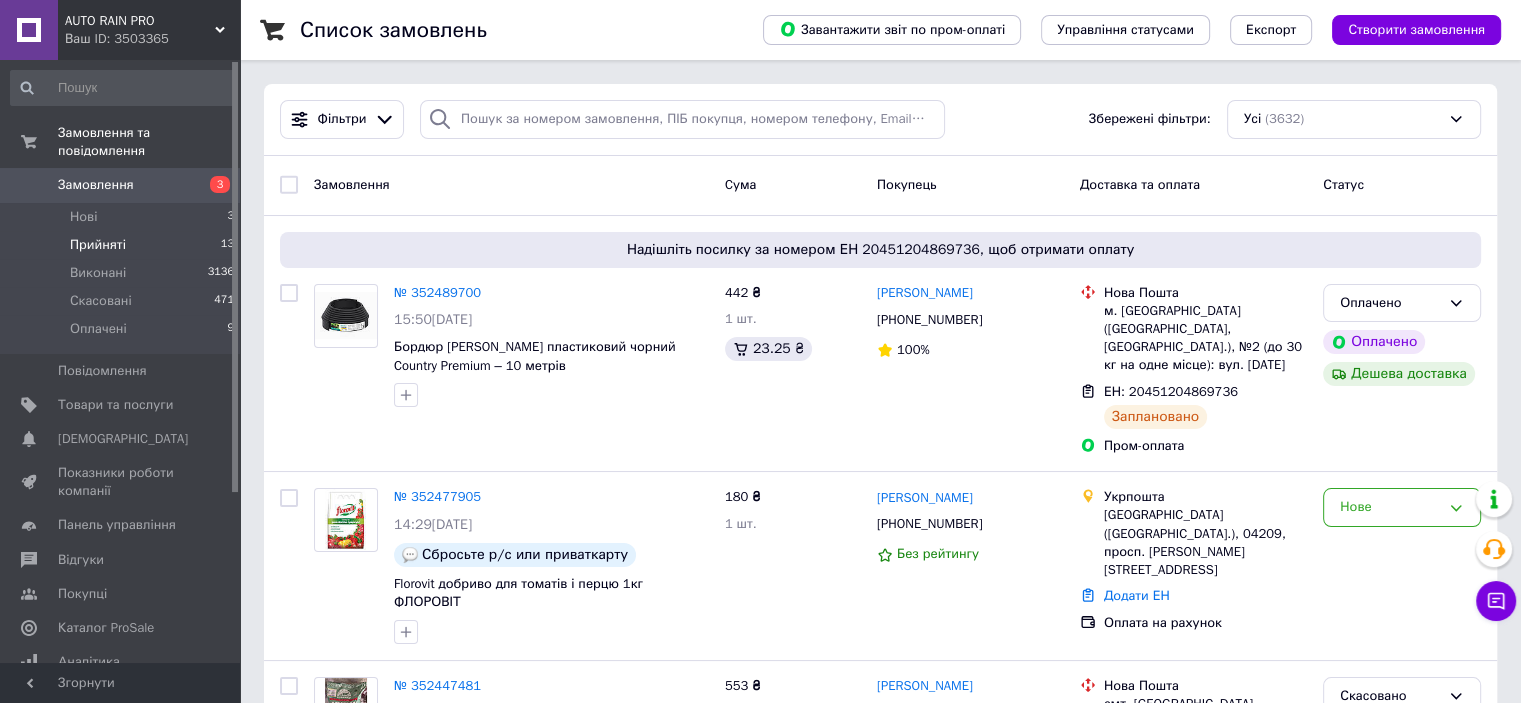 click on "Прийняті" at bounding box center (98, 245) 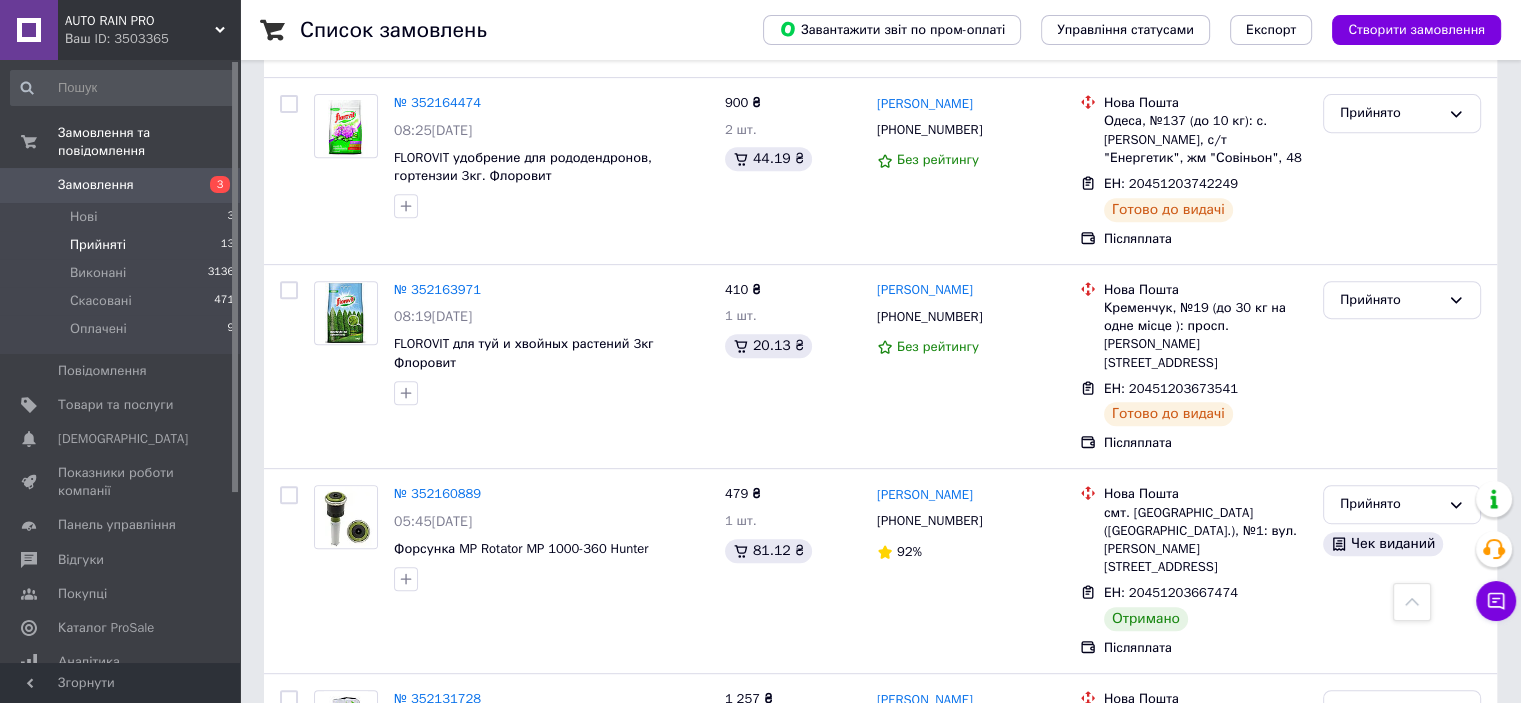 scroll, scrollTop: 900, scrollLeft: 0, axis: vertical 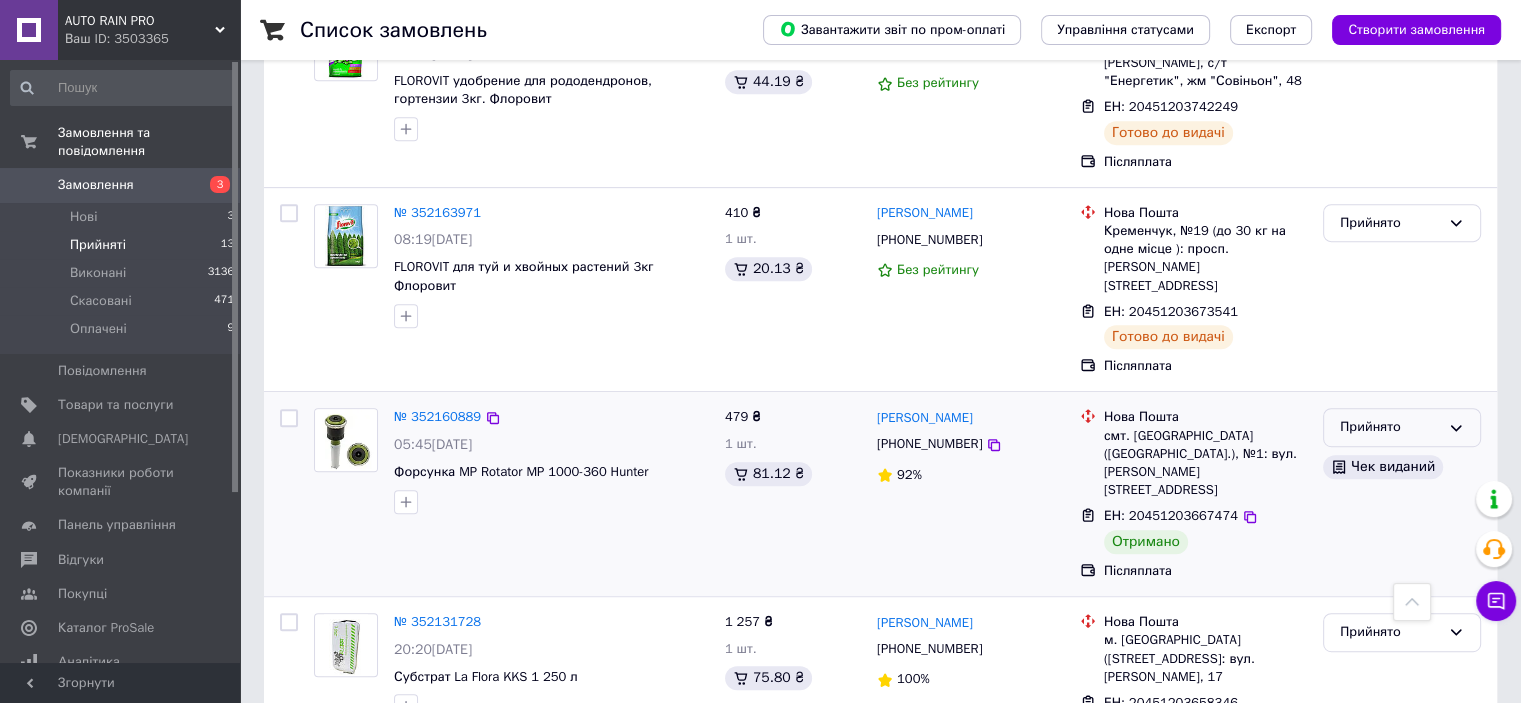 click on "Прийнято" at bounding box center [1402, 427] 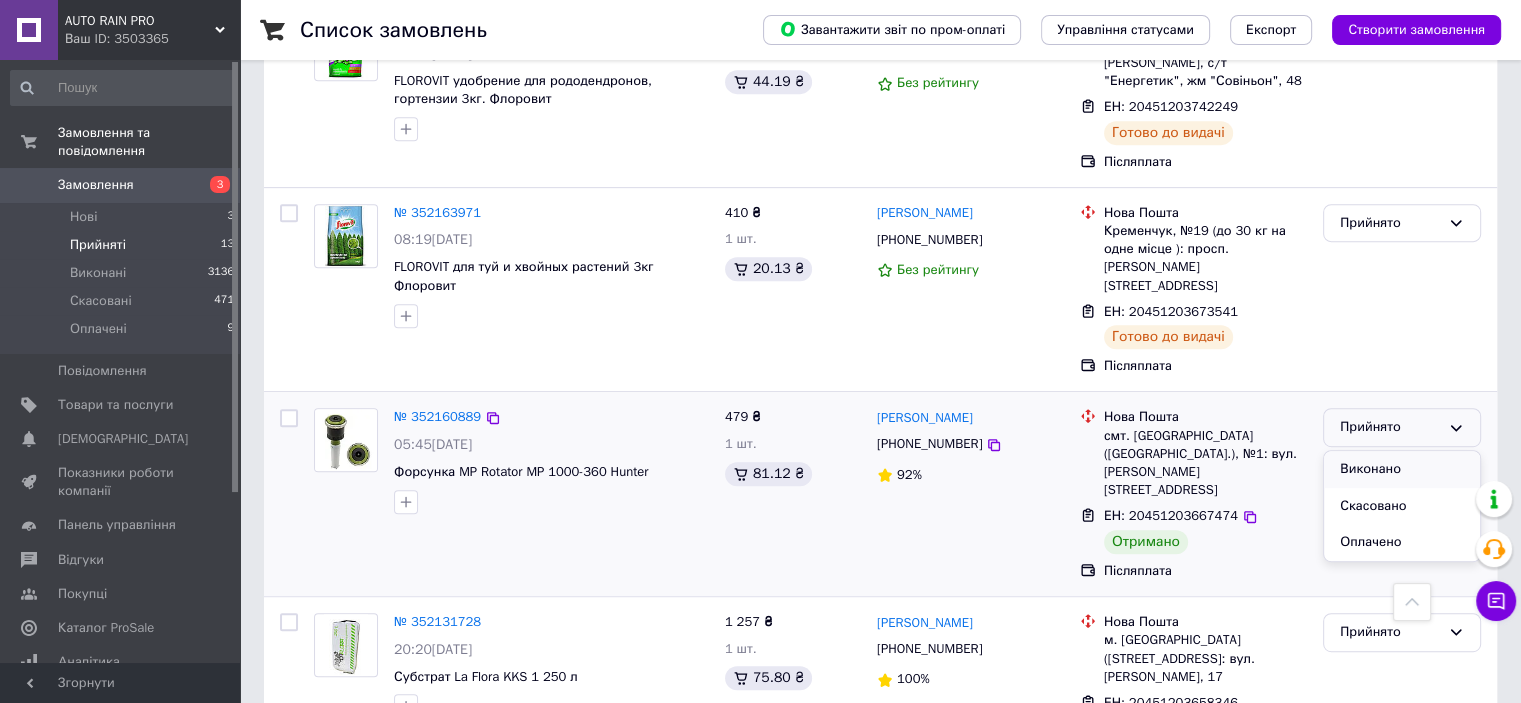 click on "Виконано" at bounding box center (1402, 469) 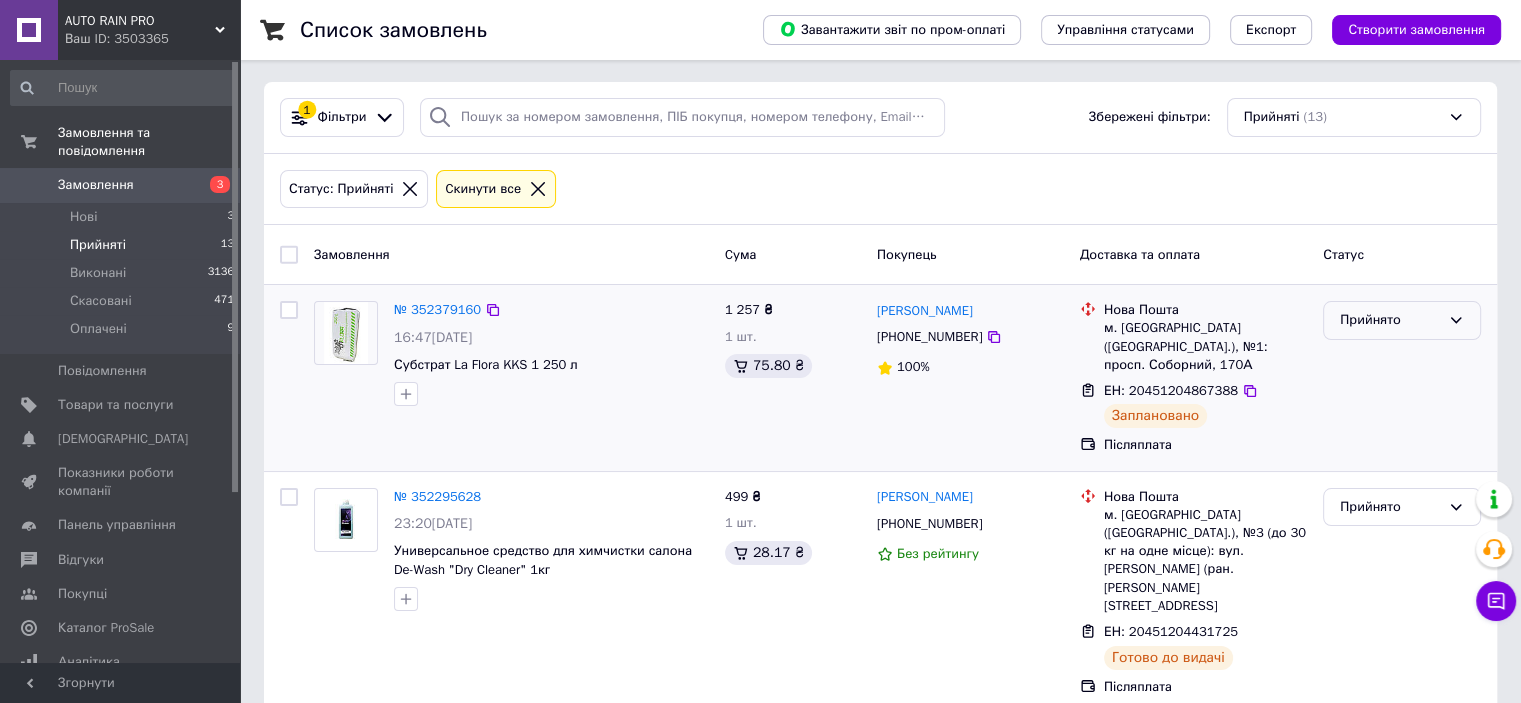 scroll, scrollTop: 0, scrollLeft: 0, axis: both 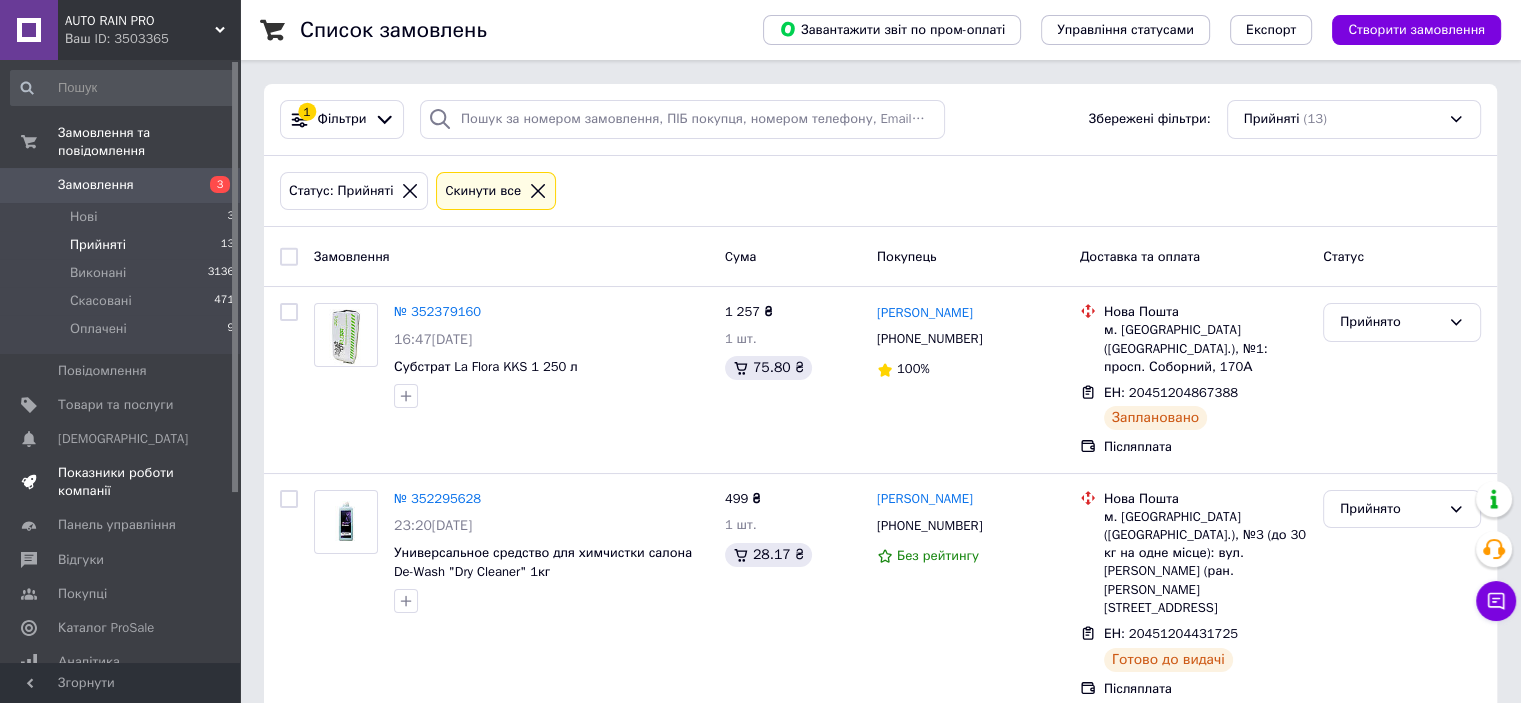 click on "Показники роботи компанії" at bounding box center (121, 482) 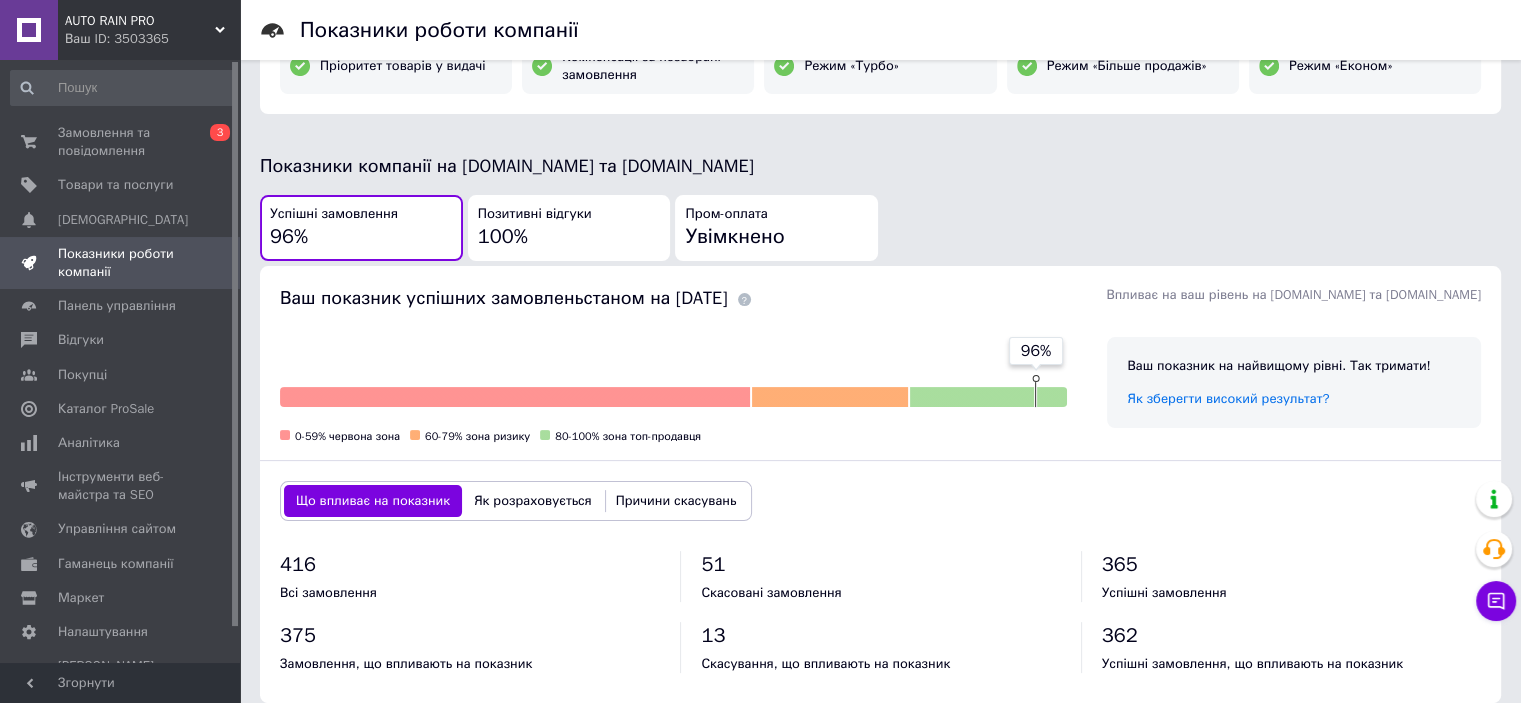 scroll, scrollTop: 0, scrollLeft: 0, axis: both 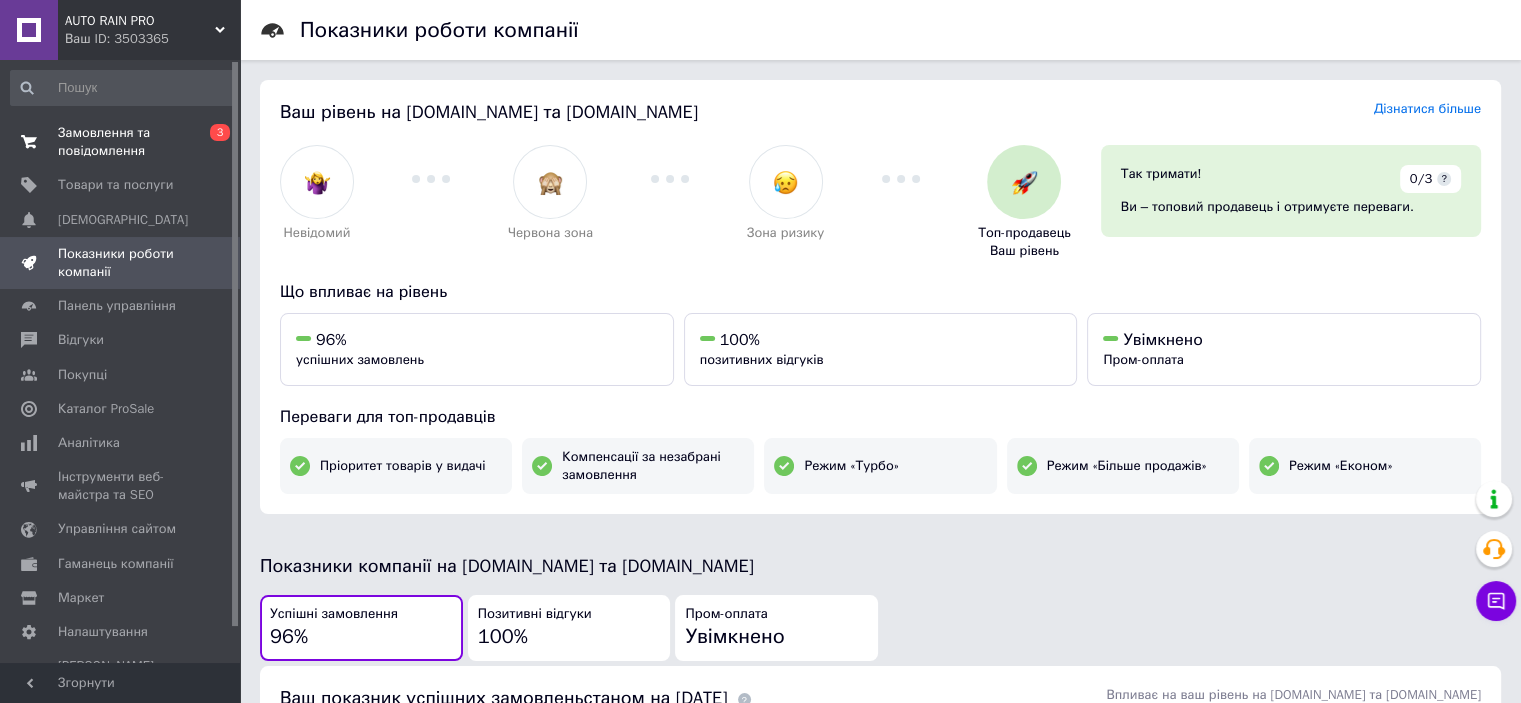 click on "Замовлення та повідомлення" at bounding box center [121, 142] 